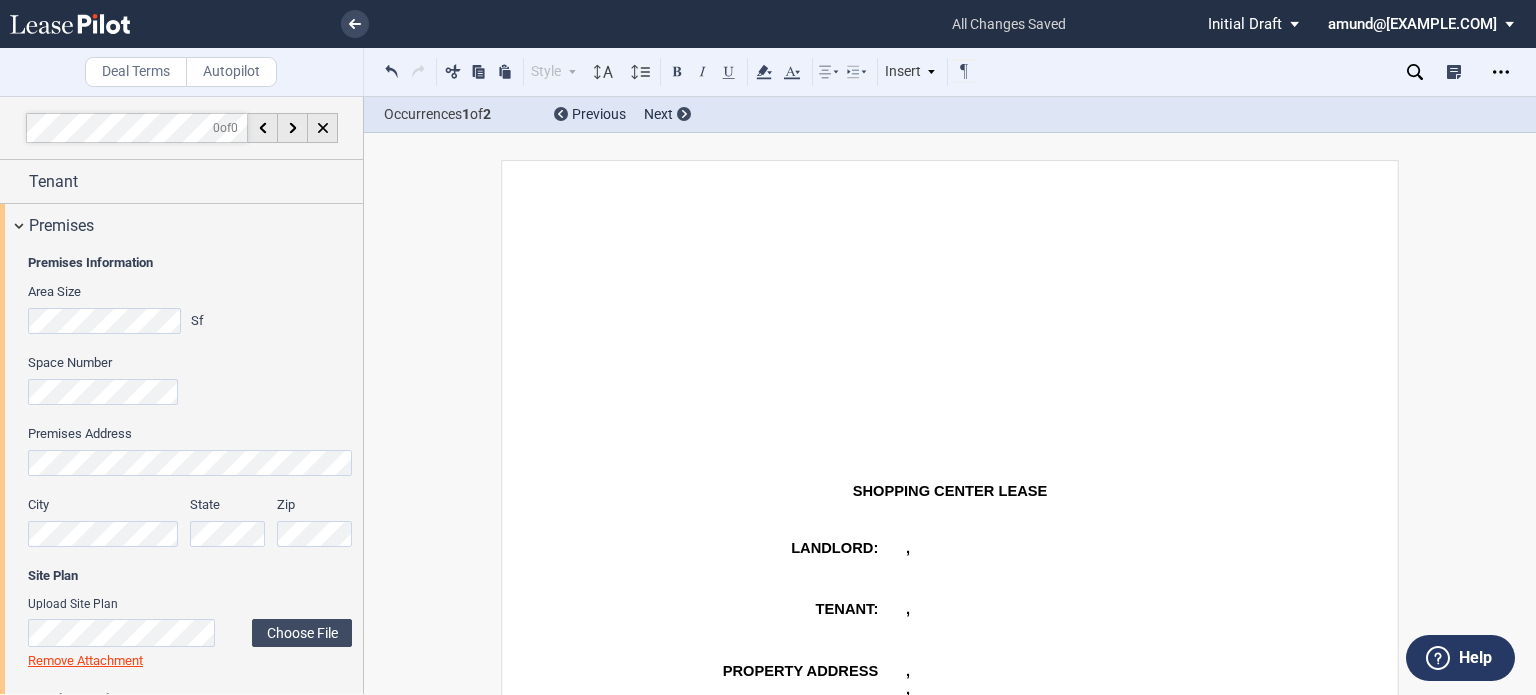 select on "number:5" 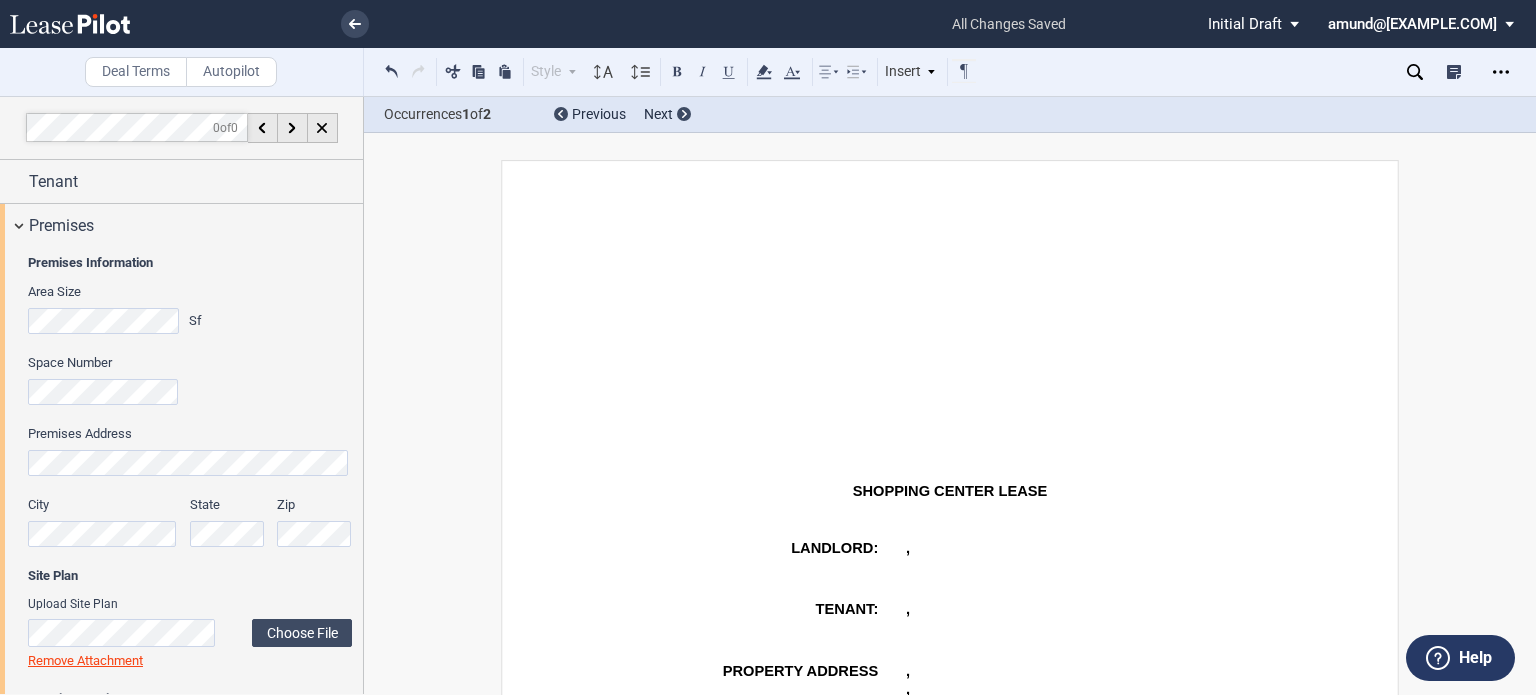 scroll, scrollTop: 0, scrollLeft: 0, axis: both 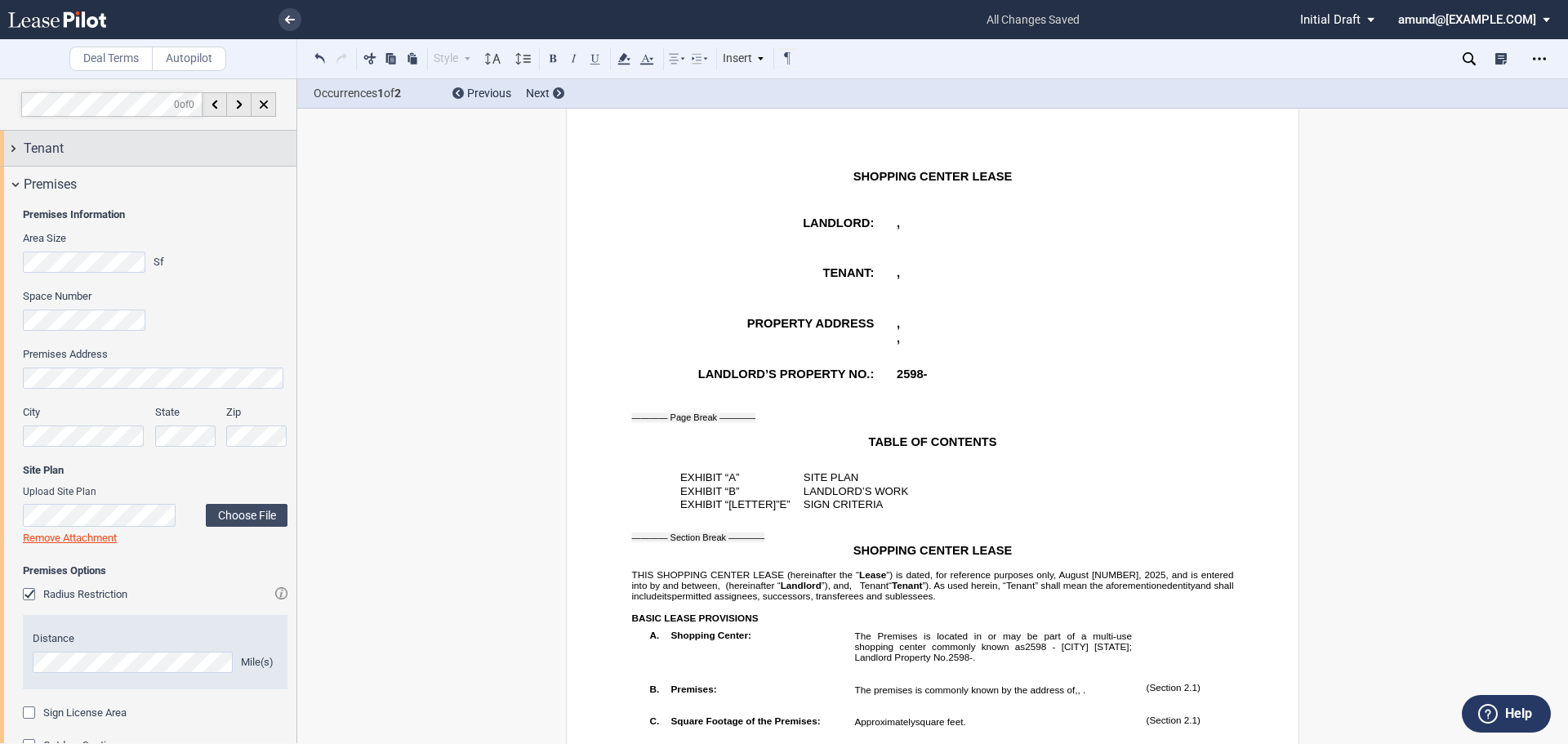 click on "Tenant" at bounding box center (160, 149) 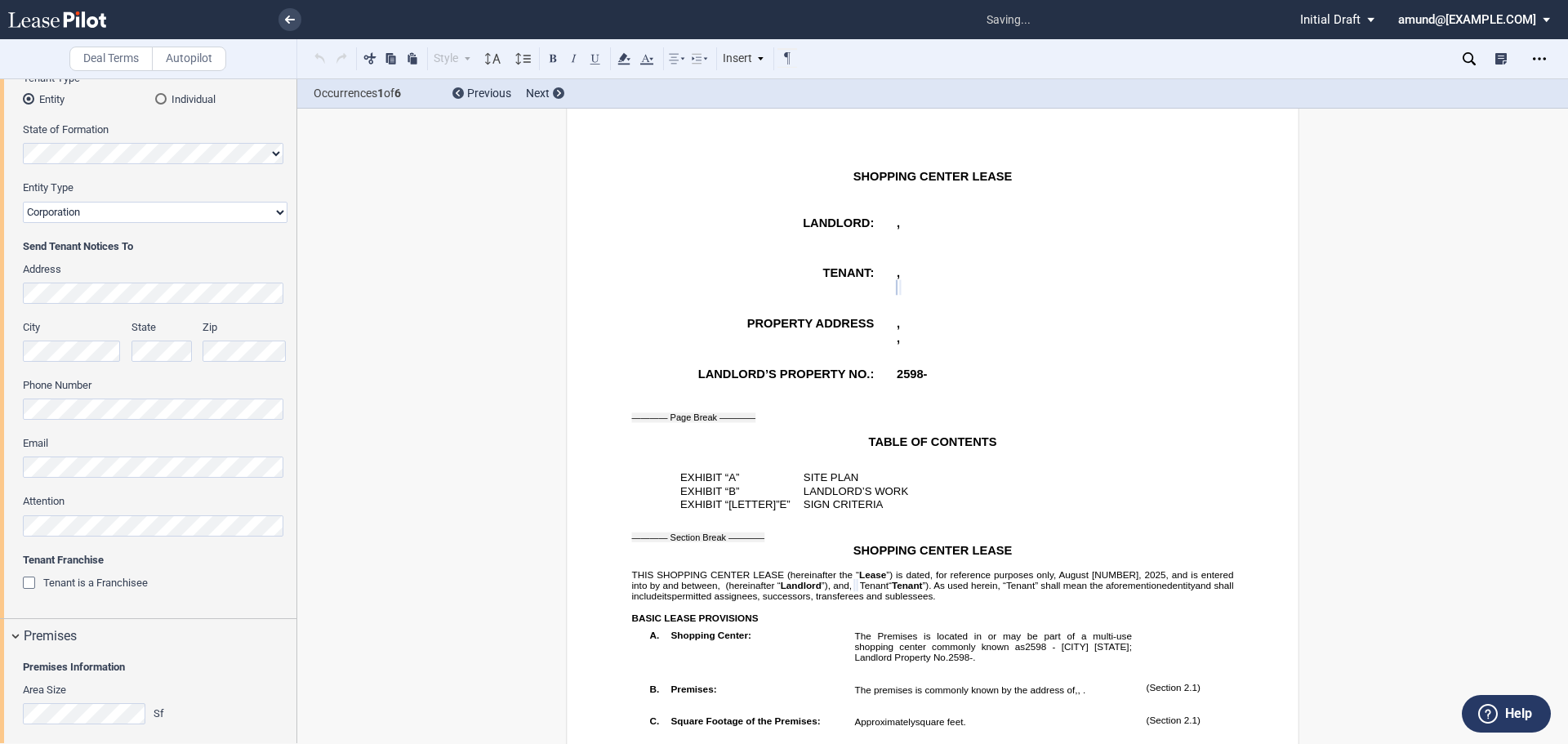scroll, scrollTop: 297, scrollLeft: 0, axis: vertical 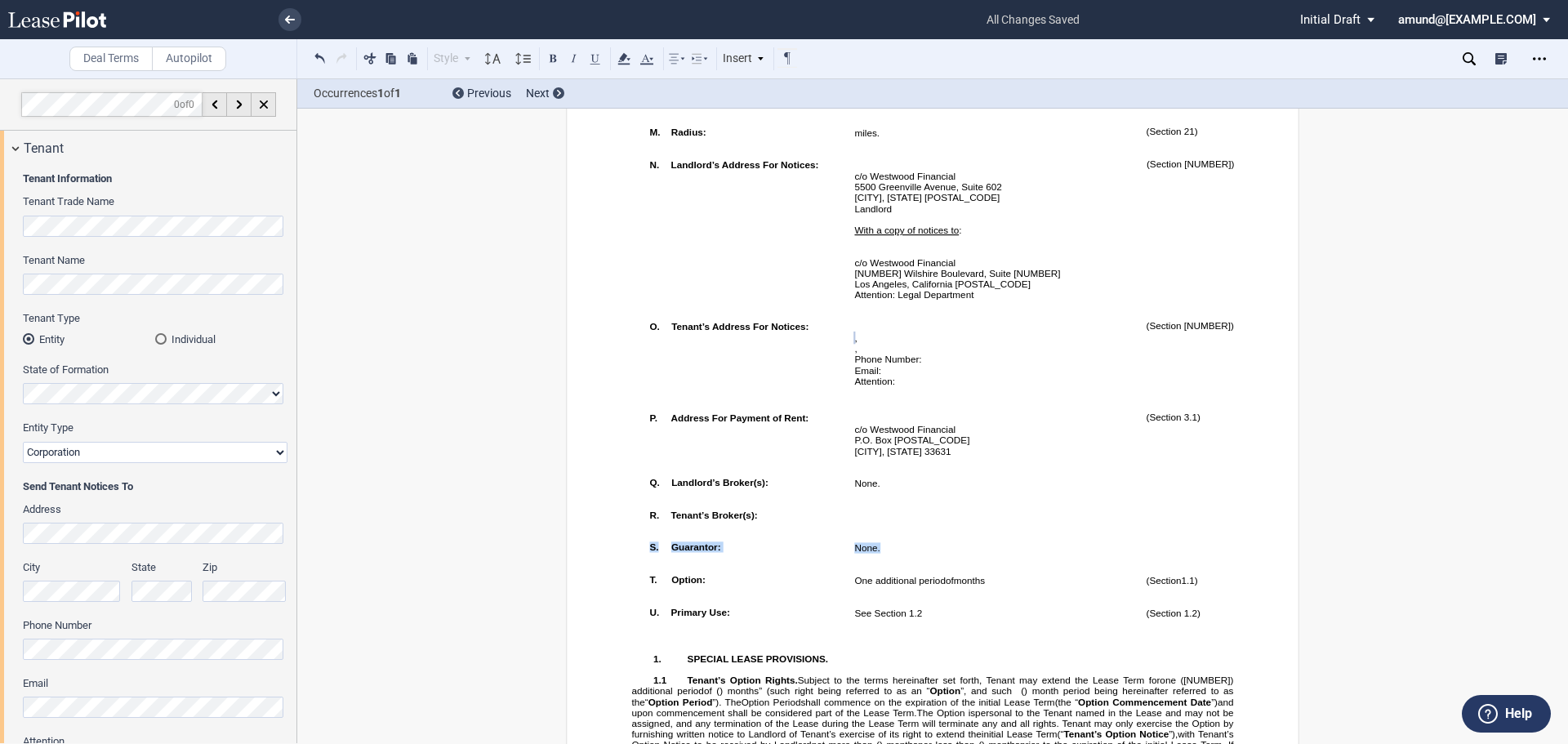 drag, startPoint x: 876, startPoint y: 572, endPoint x: 614, endPoint y: 561, distance: 262.23081 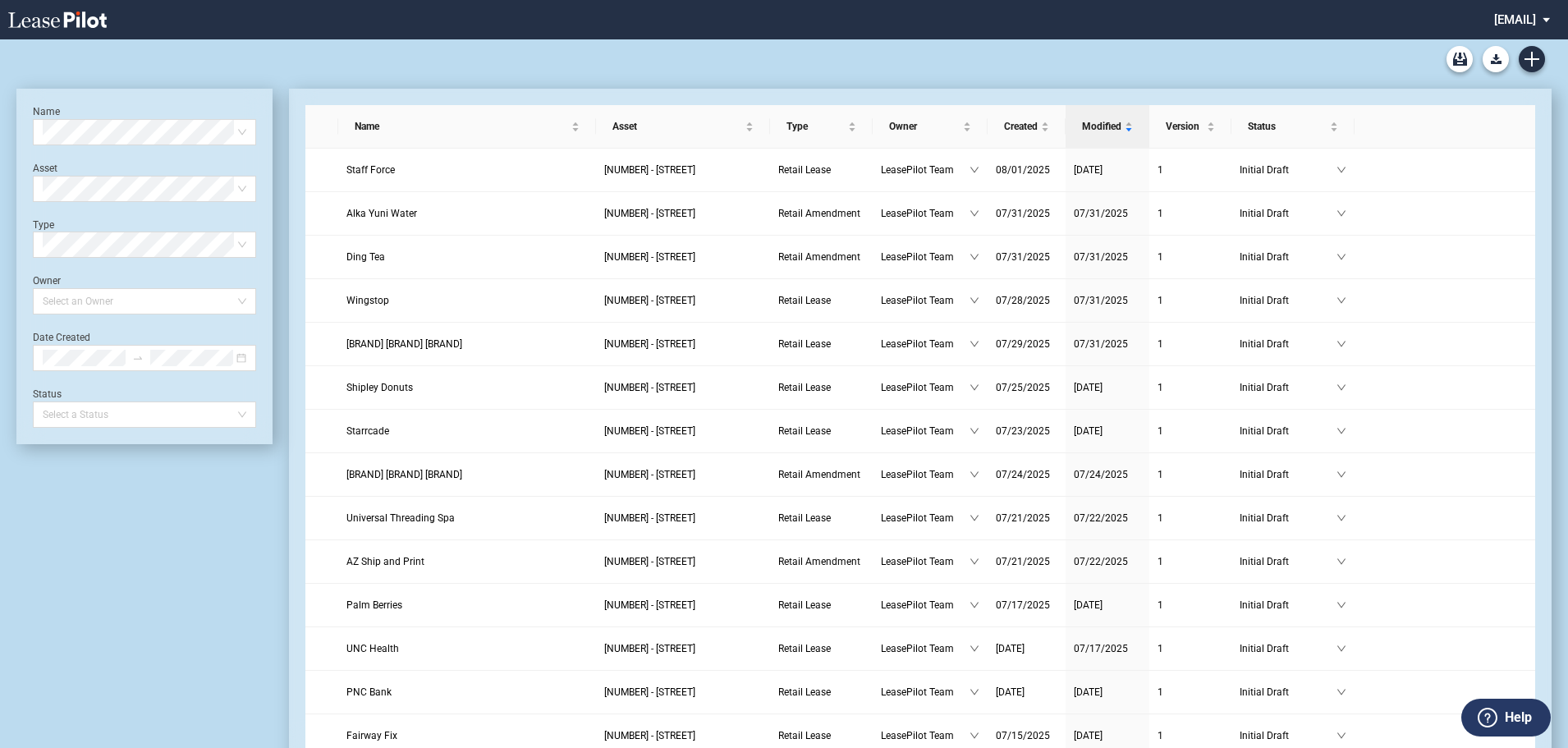 scroll, scrollTop: 0, scrollLeft: 0, axis: both 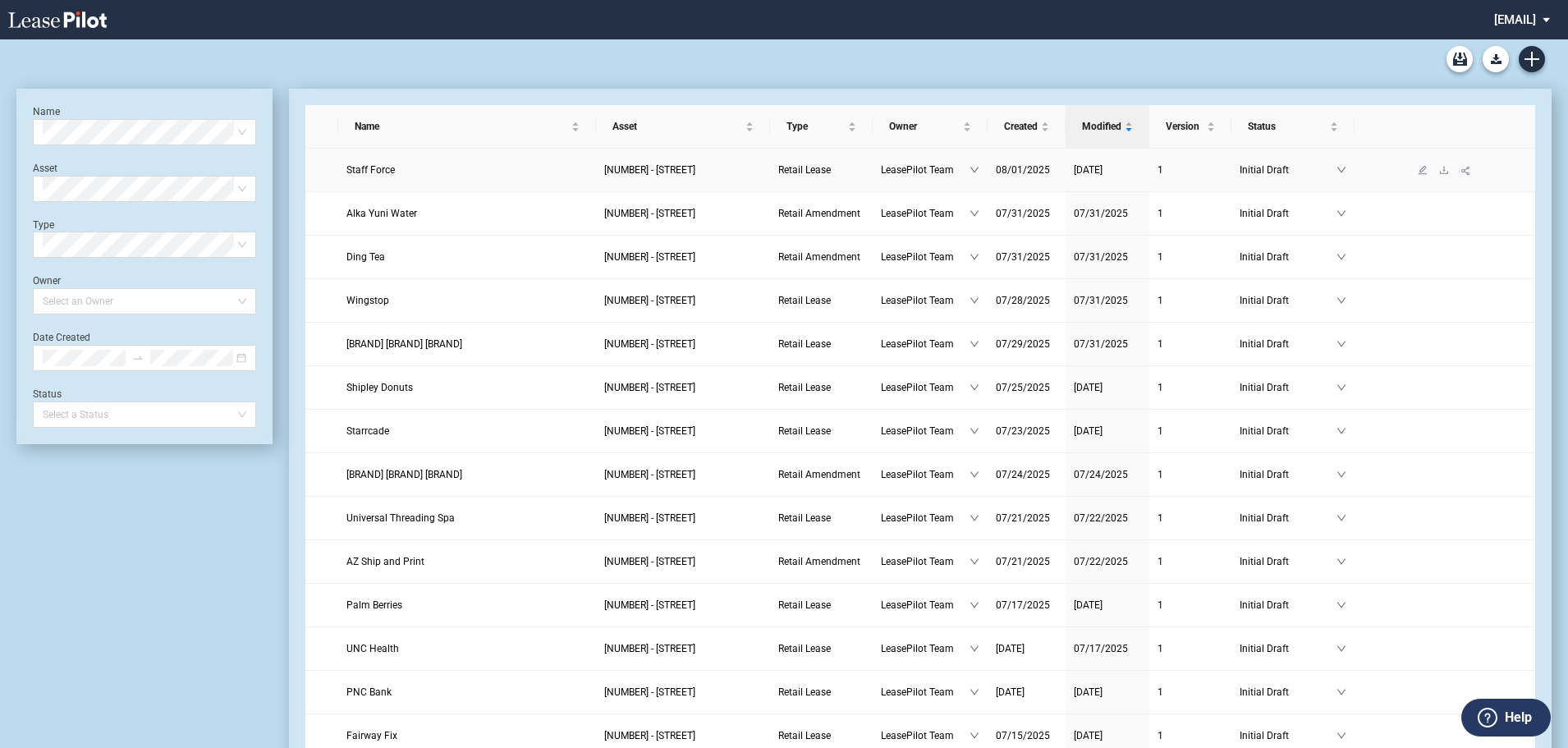 click on "Staff Force" at bounding box center [370, 170] 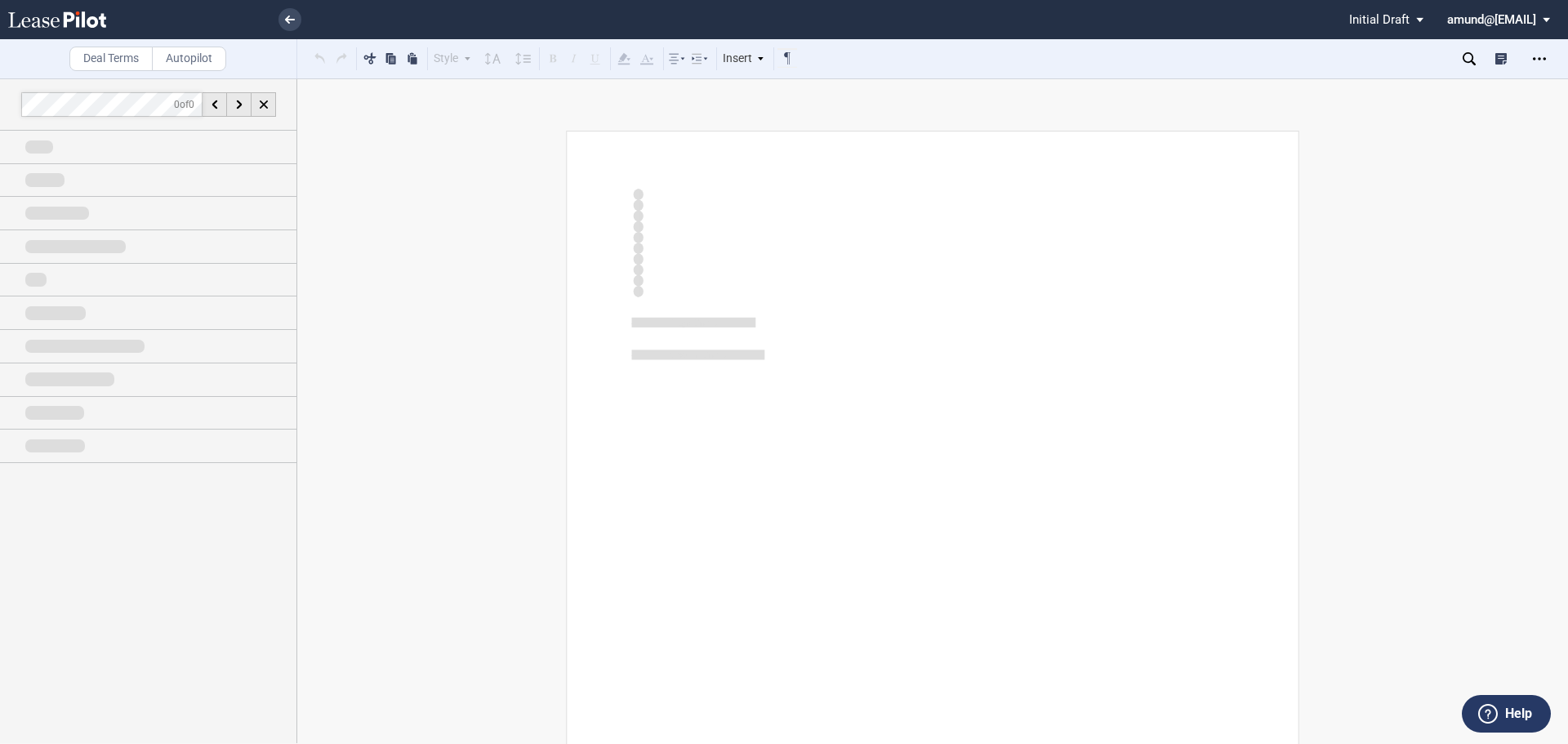 scroll, scrollTop: 0, scrollLeft: 0, axis: both 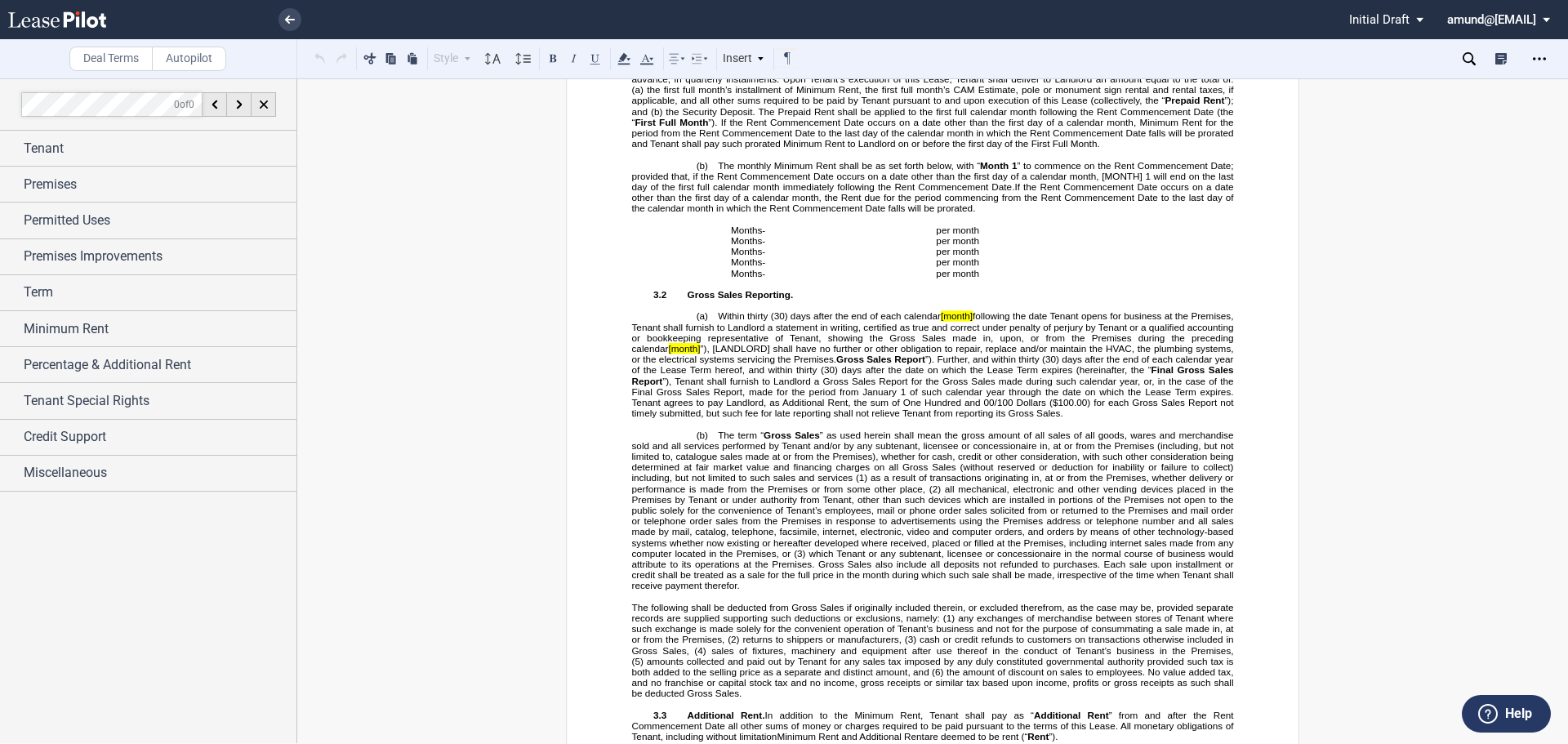 click on "[month]" at bounding box center (956, 315) 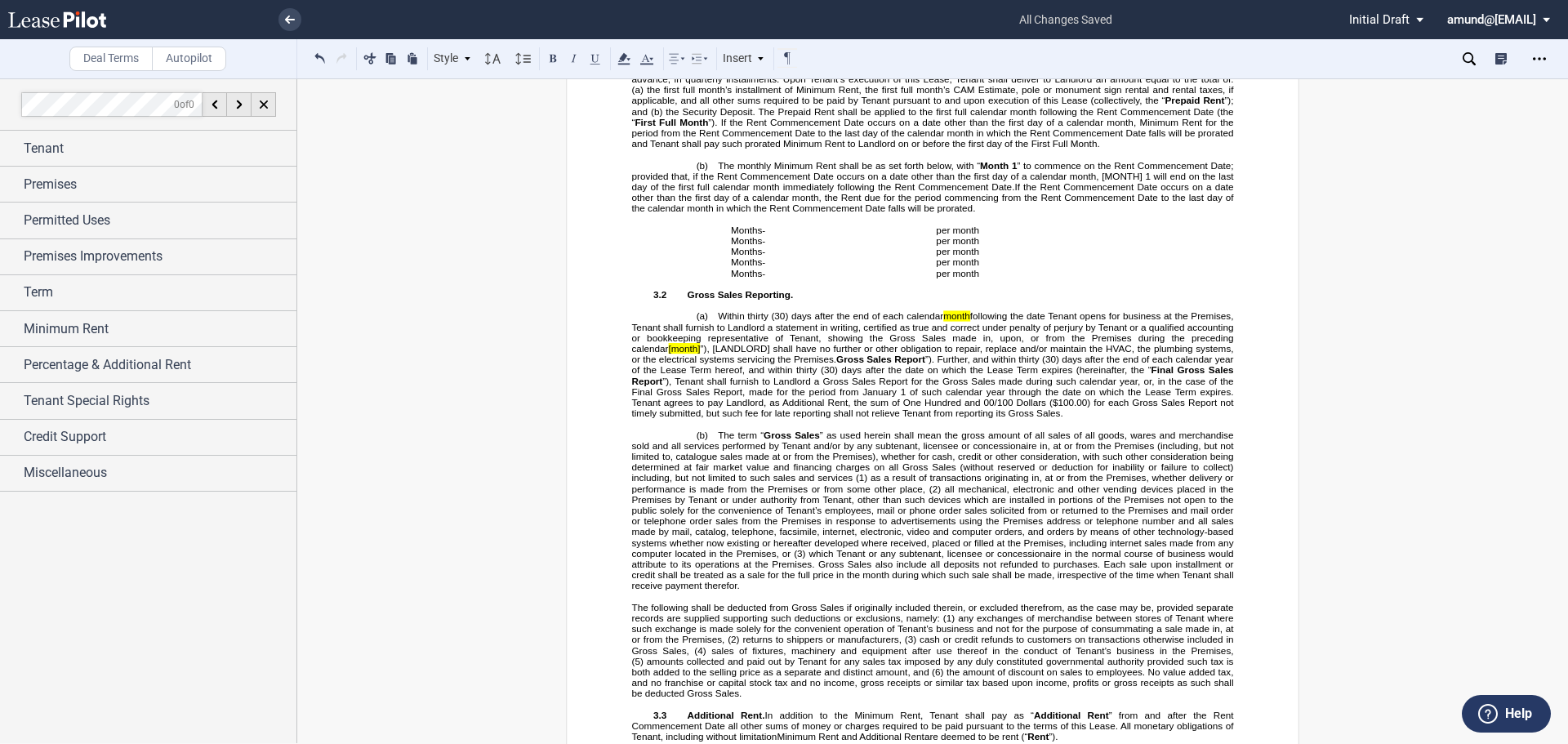 click on "[month]" at bounding box center (684, 348) 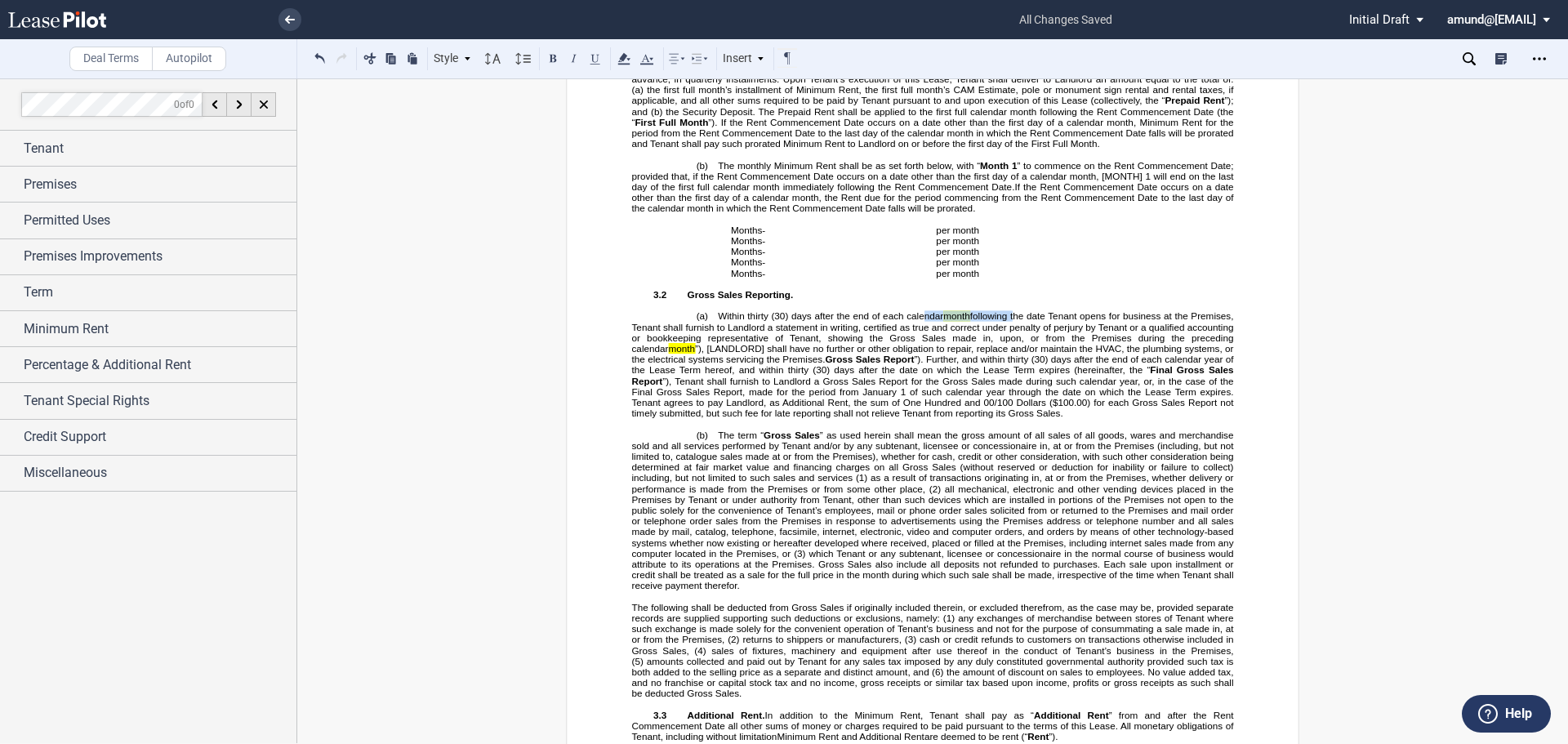 drag, startPoint x: 916, startPoint y: 327, endPoint x: 1009, endPoint y: 323, distance: 93.085982 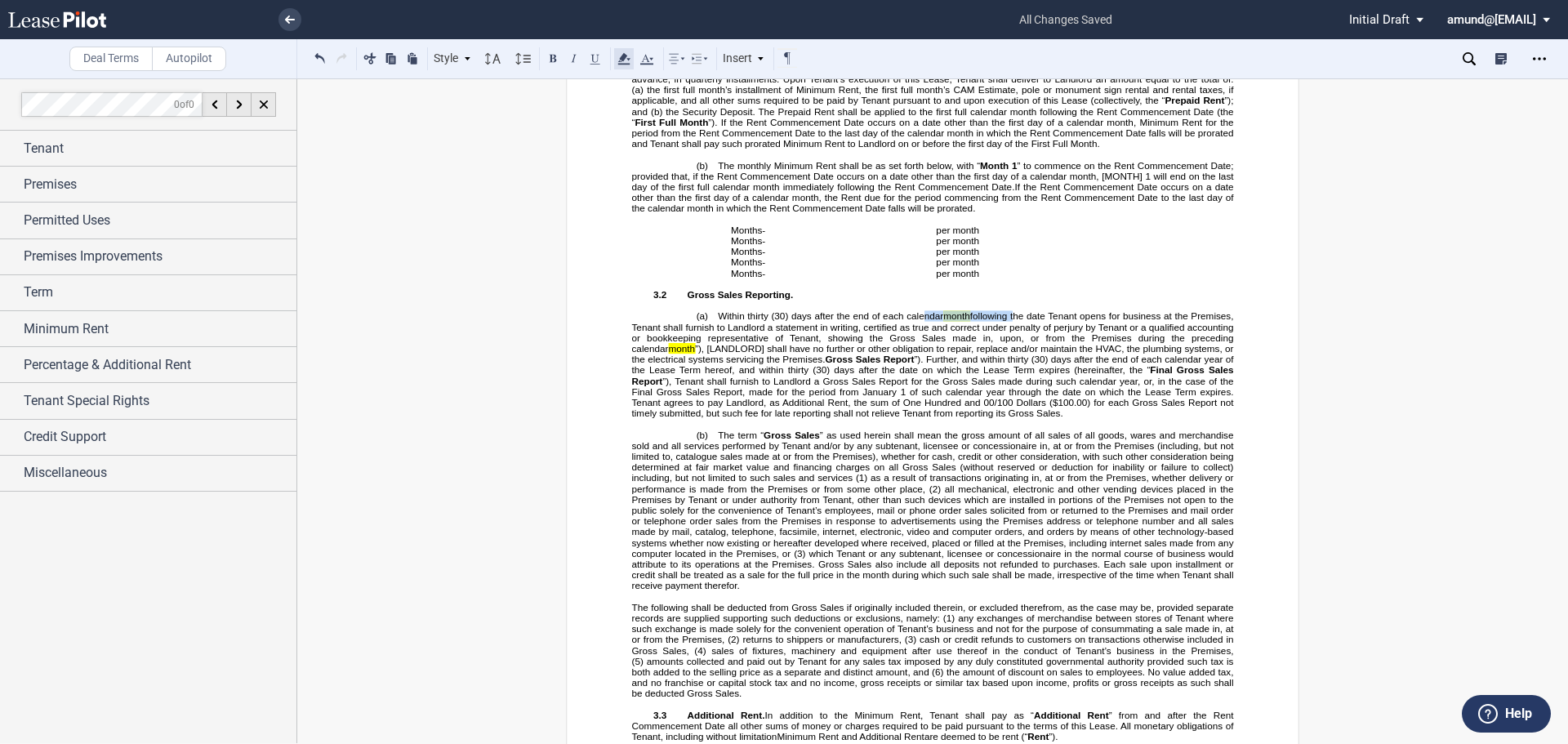 click 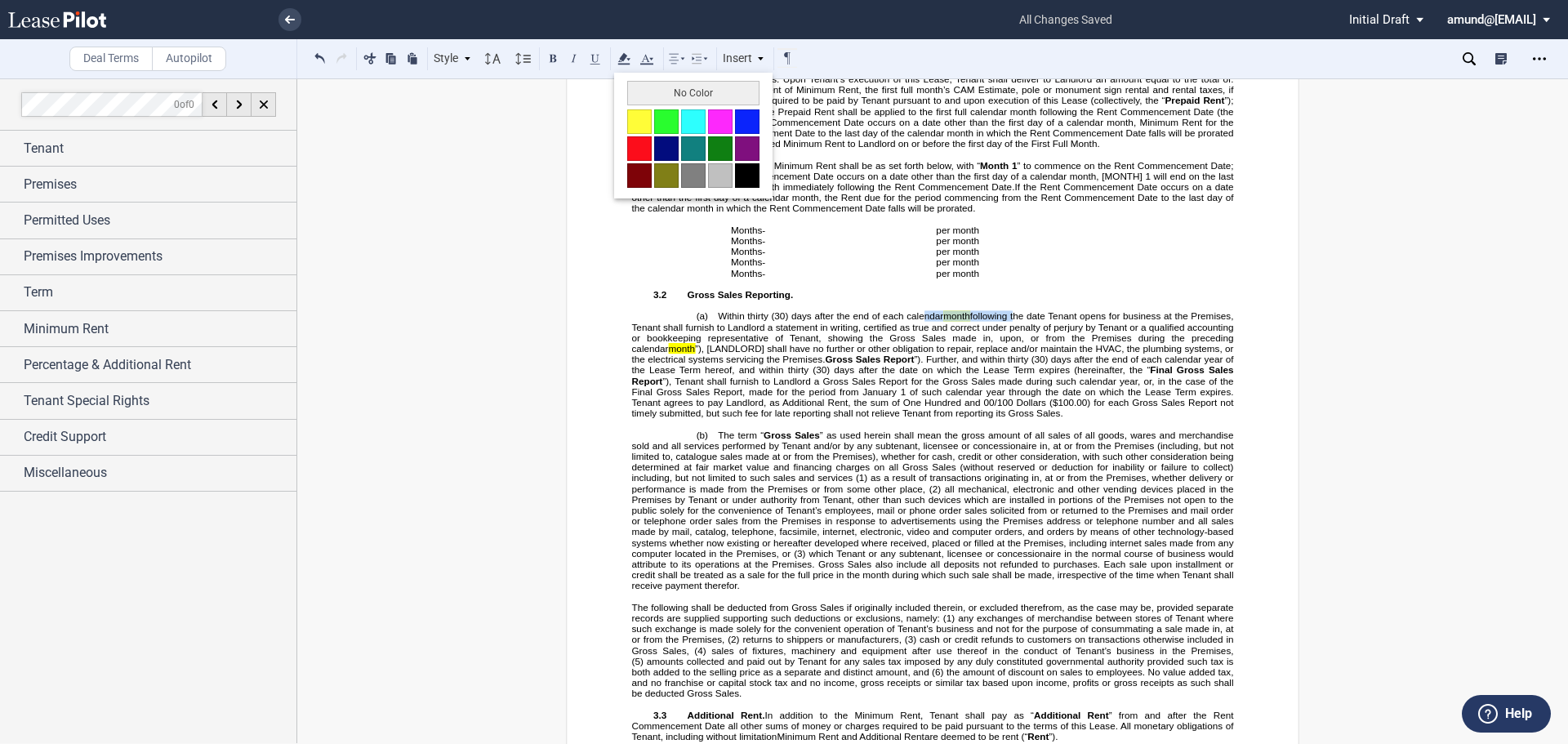 click on "No Color" at bounding box center (693, 93) 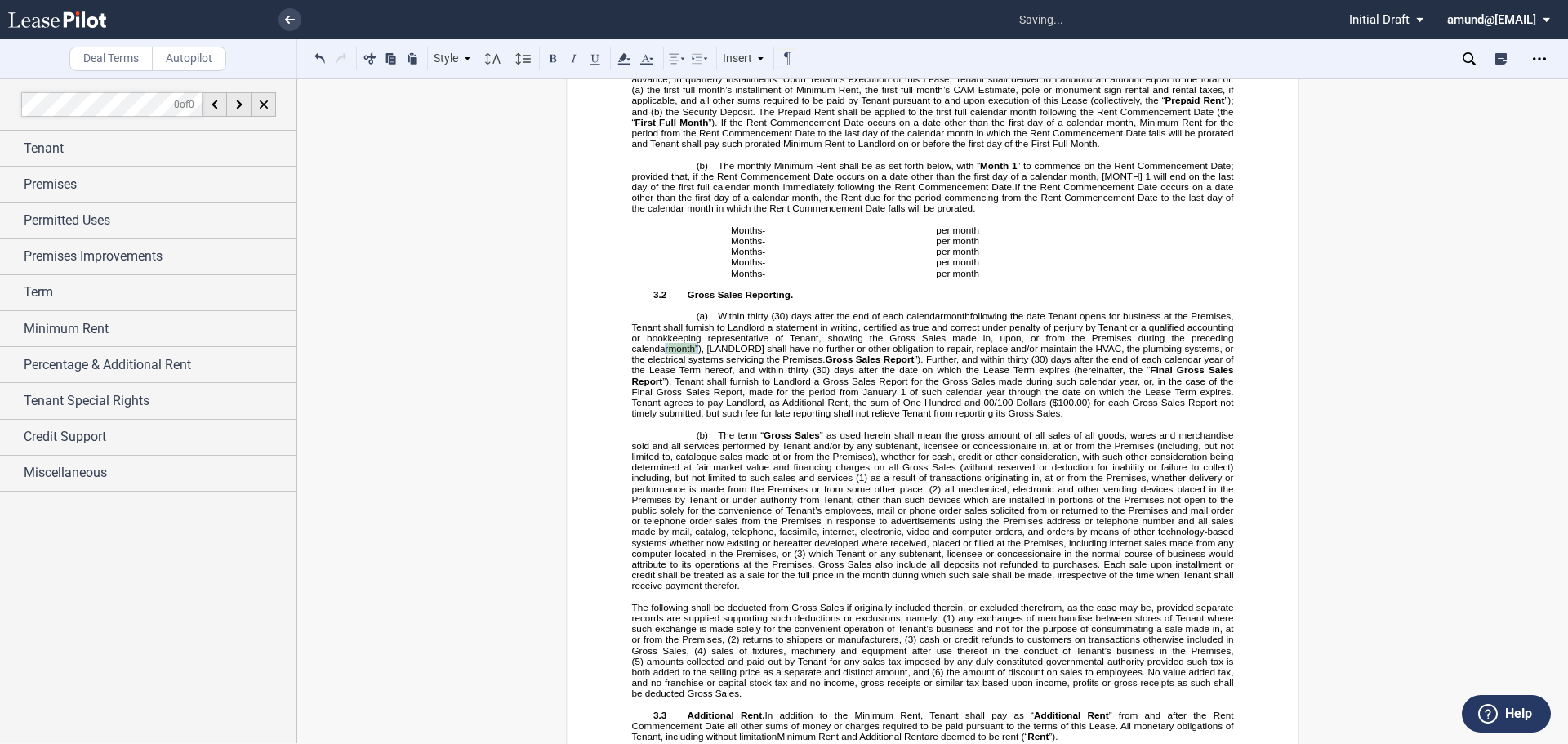 drag, startPoint x: 1192, startPoint y: 352, endPoint x: 1232, endPoint y: 351, distance: 40.012498 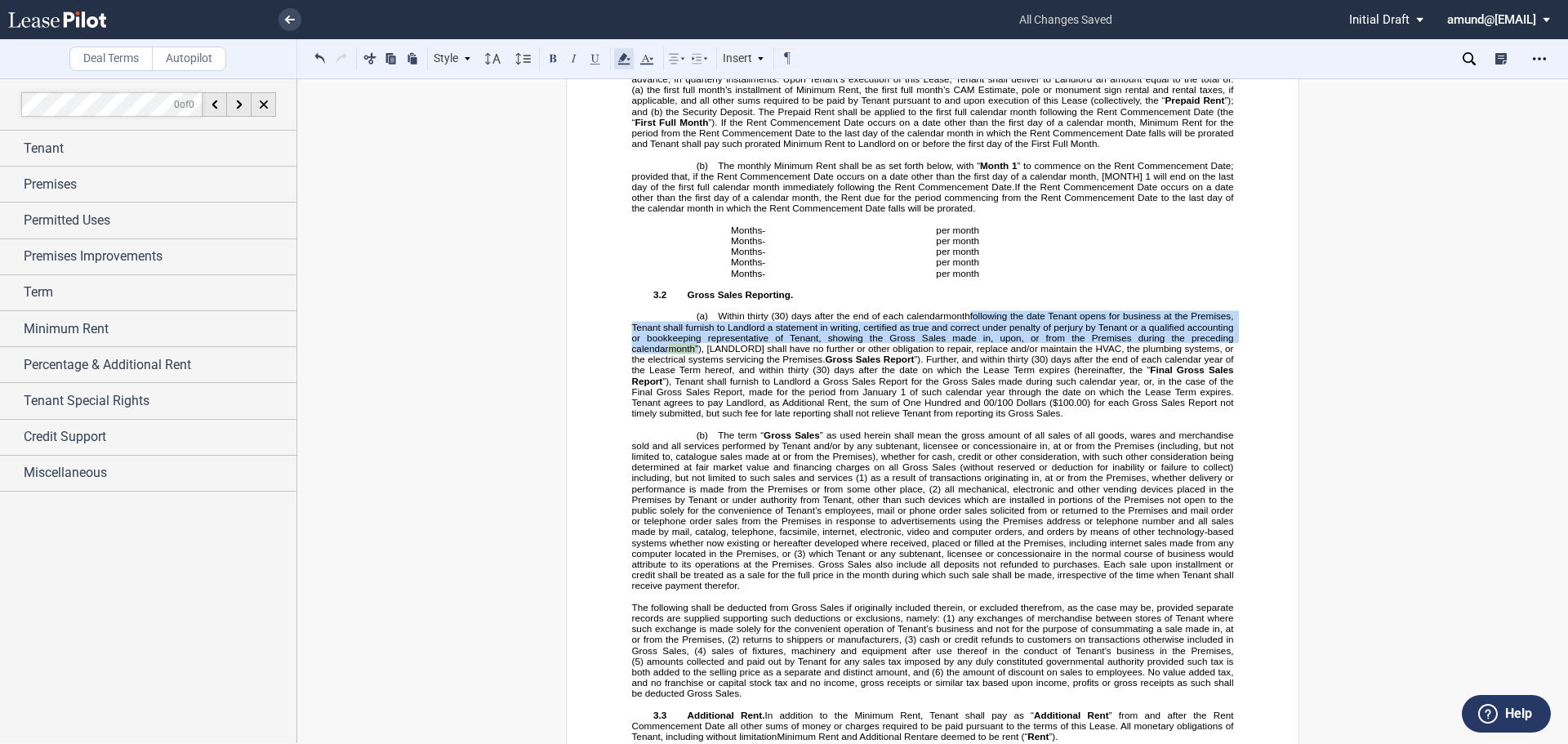 click 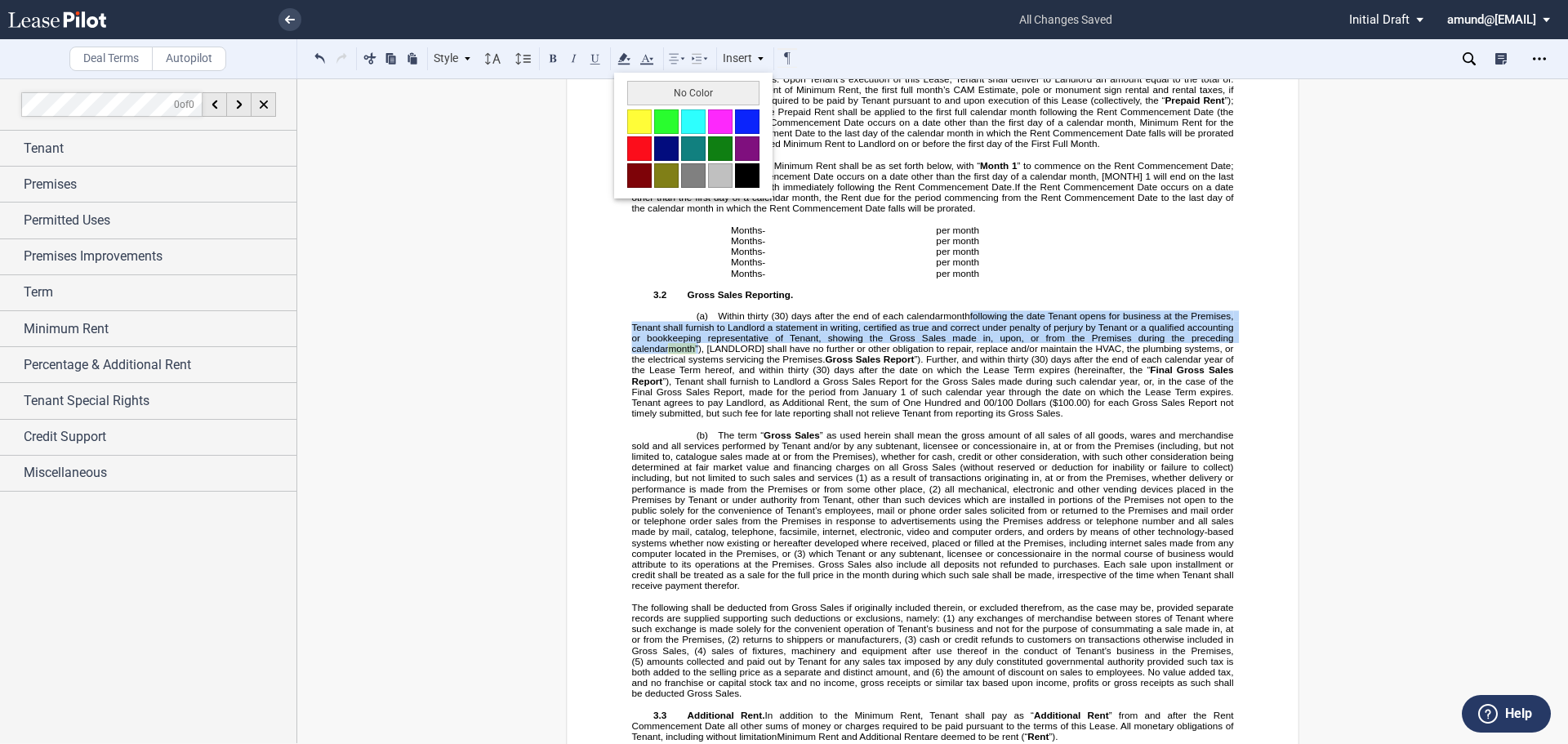 drag, startPoint x: 668, startPoint y: 98, endPoint x: 689, endPoint y: 98, distance: 21 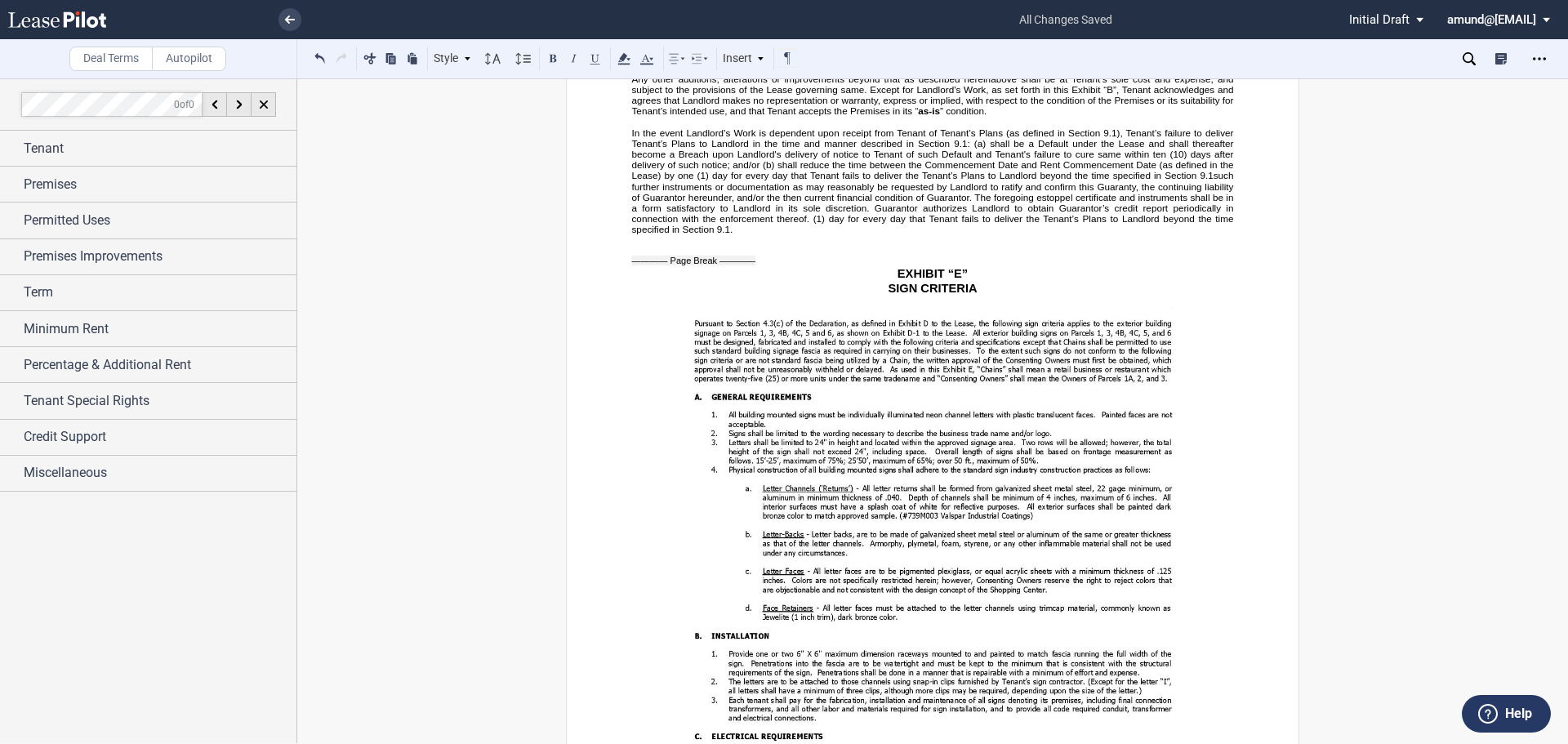 scroll, scrollTop: 21403, scrollLeft: 0, axis: vertical 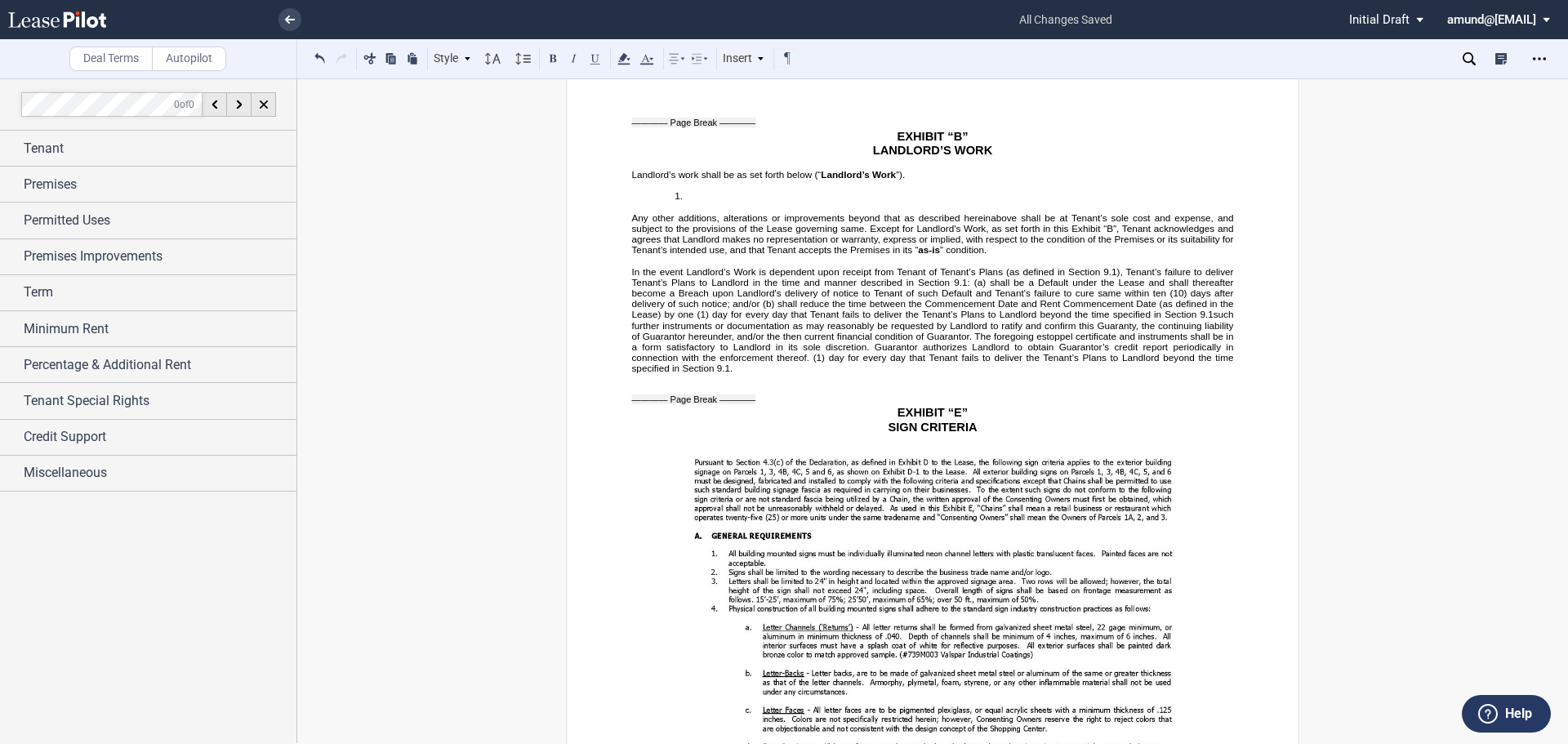 click on "1.      ﻿" at bounding box center [954, 195] 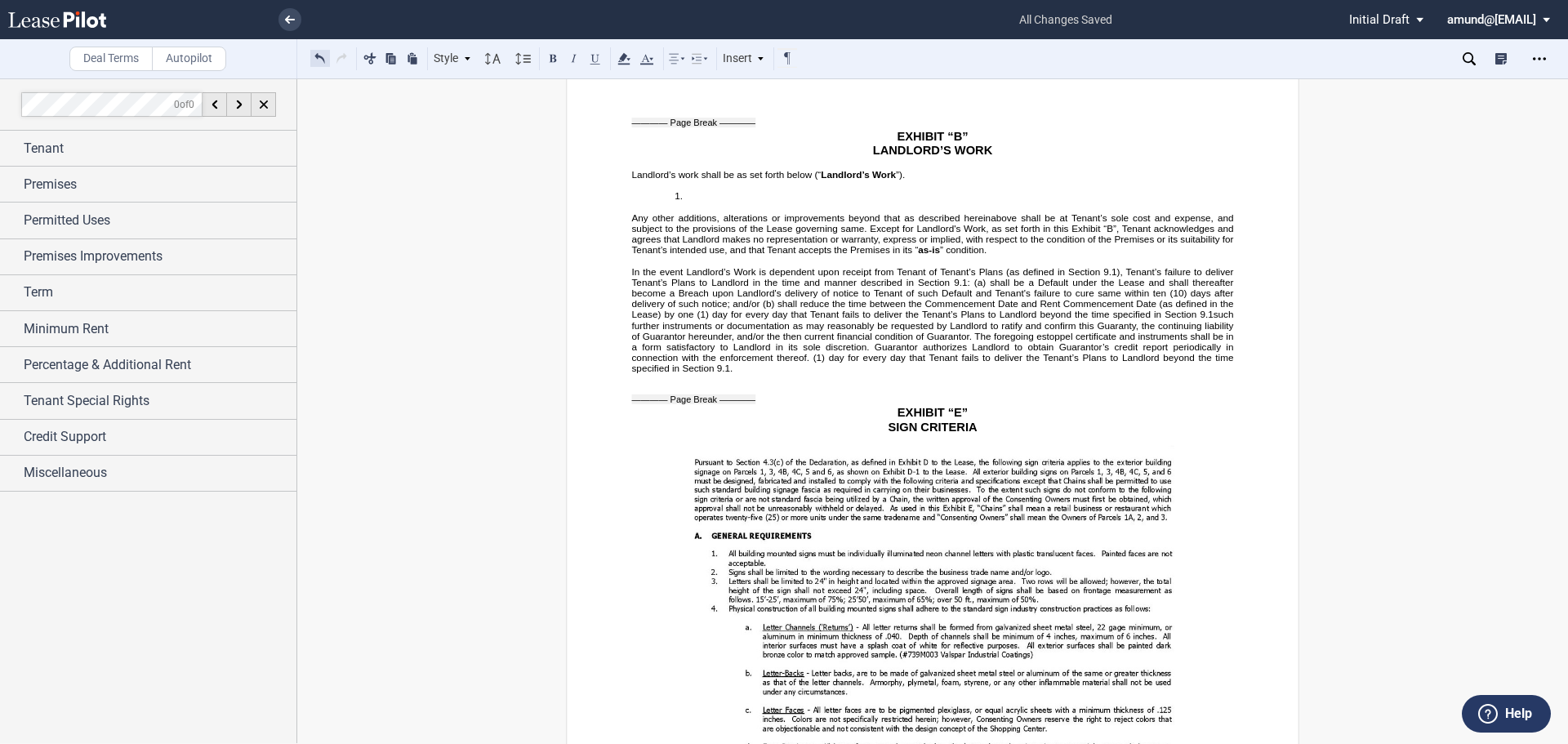 click at bounding box center (320, 58) 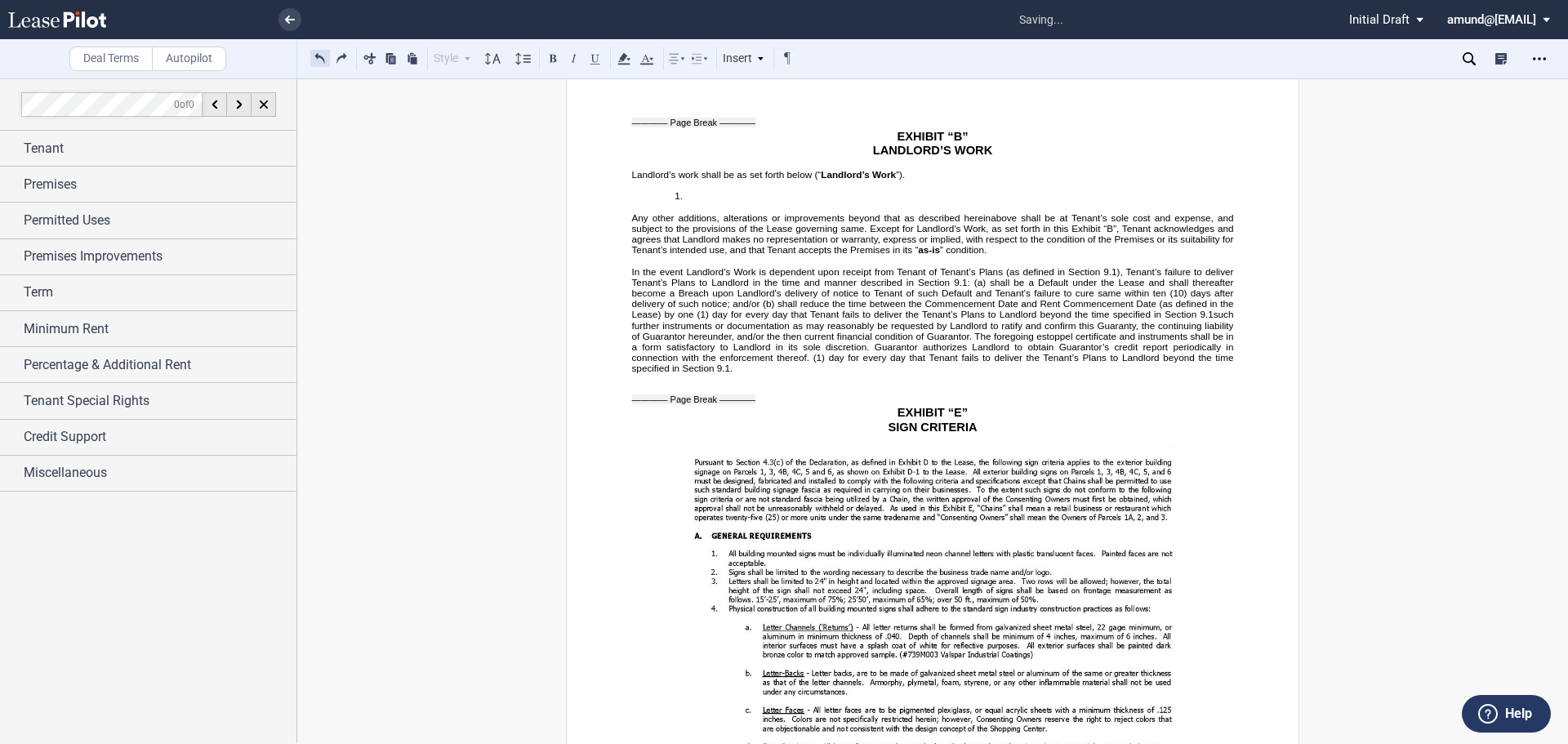 scroll, scrollTop: 3449, scrollLeft: 0, axis: vertical 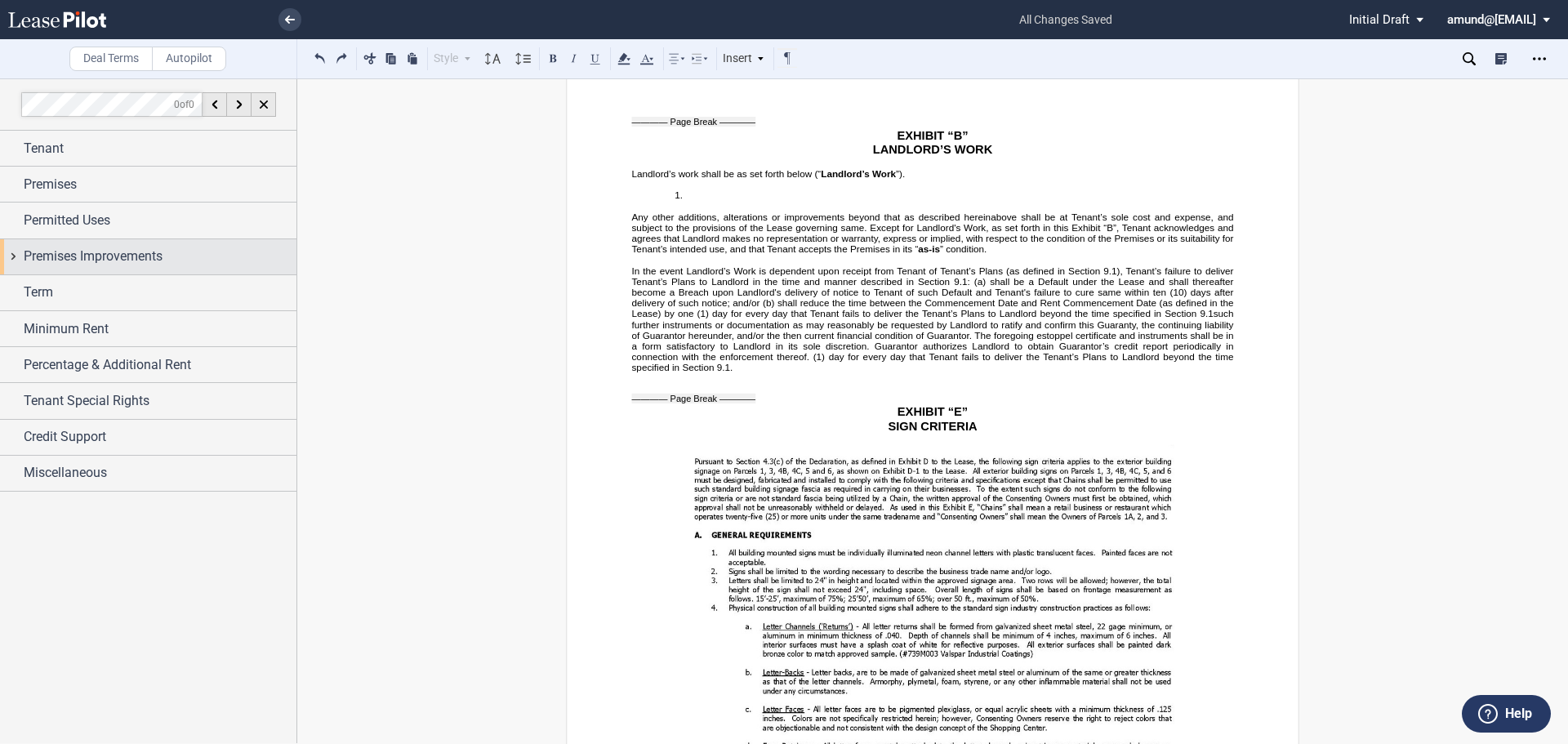 click on "Premises Improvements" at bounding box center (93, 256) 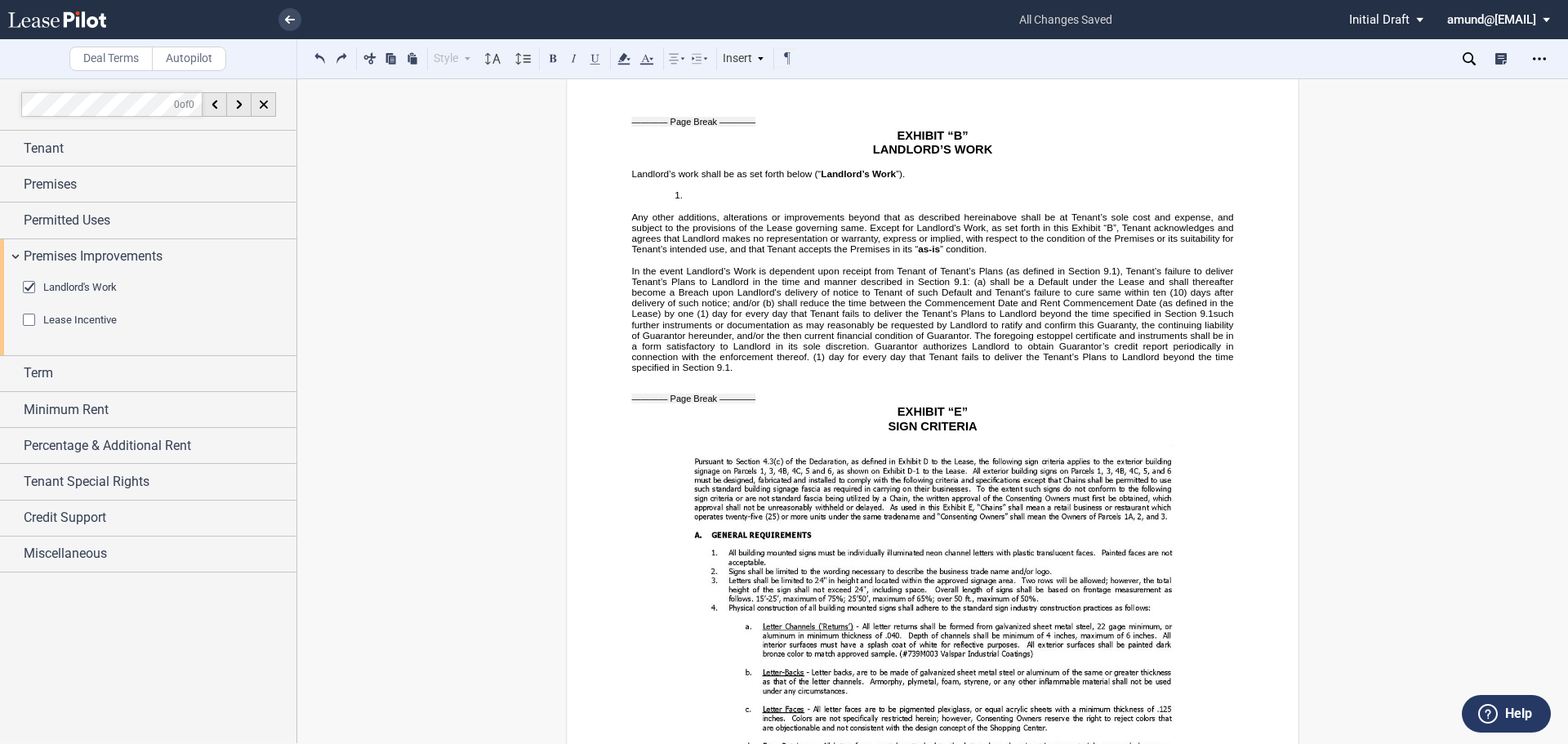 click at bounding box center [31, 289] 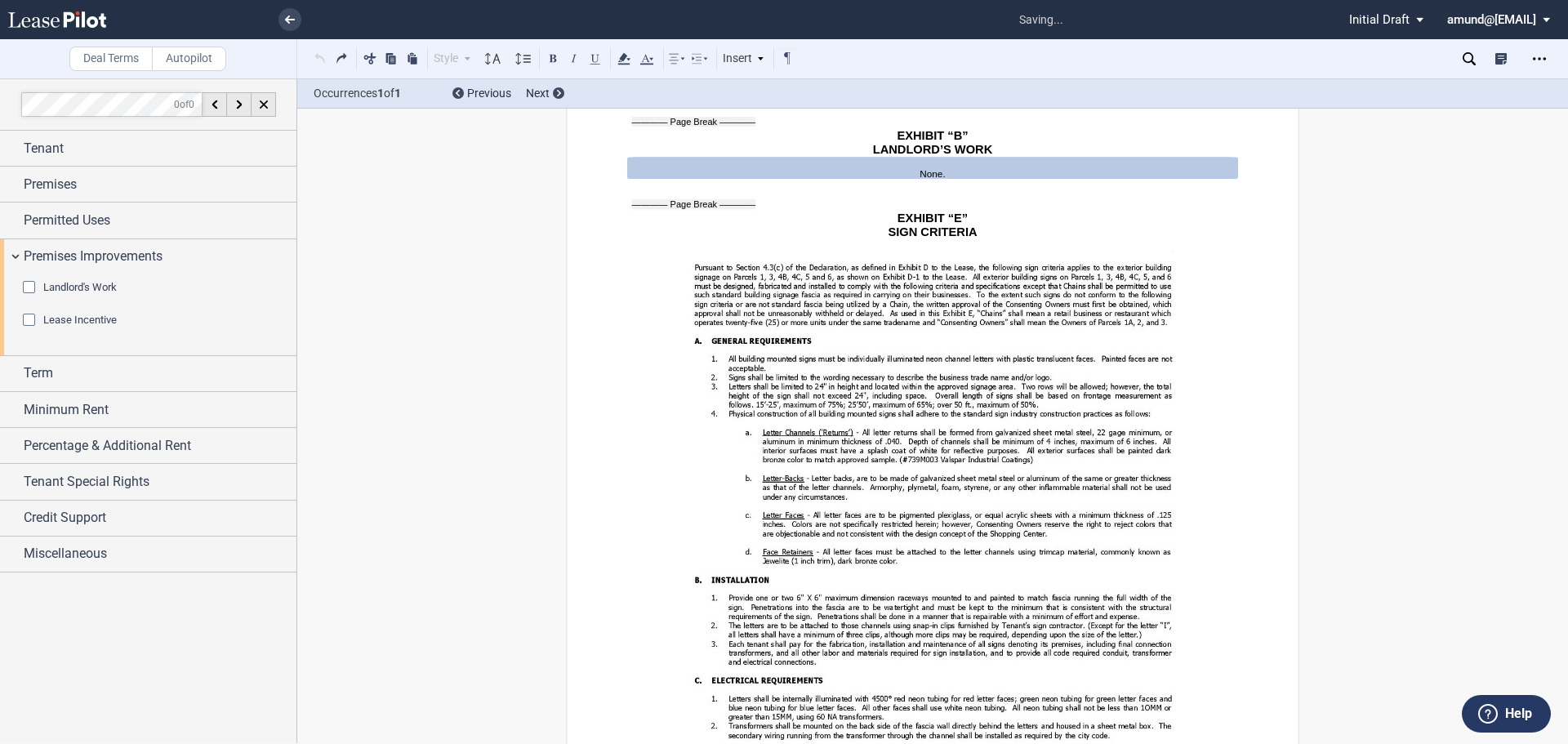 click at bounding box center (31, 289) 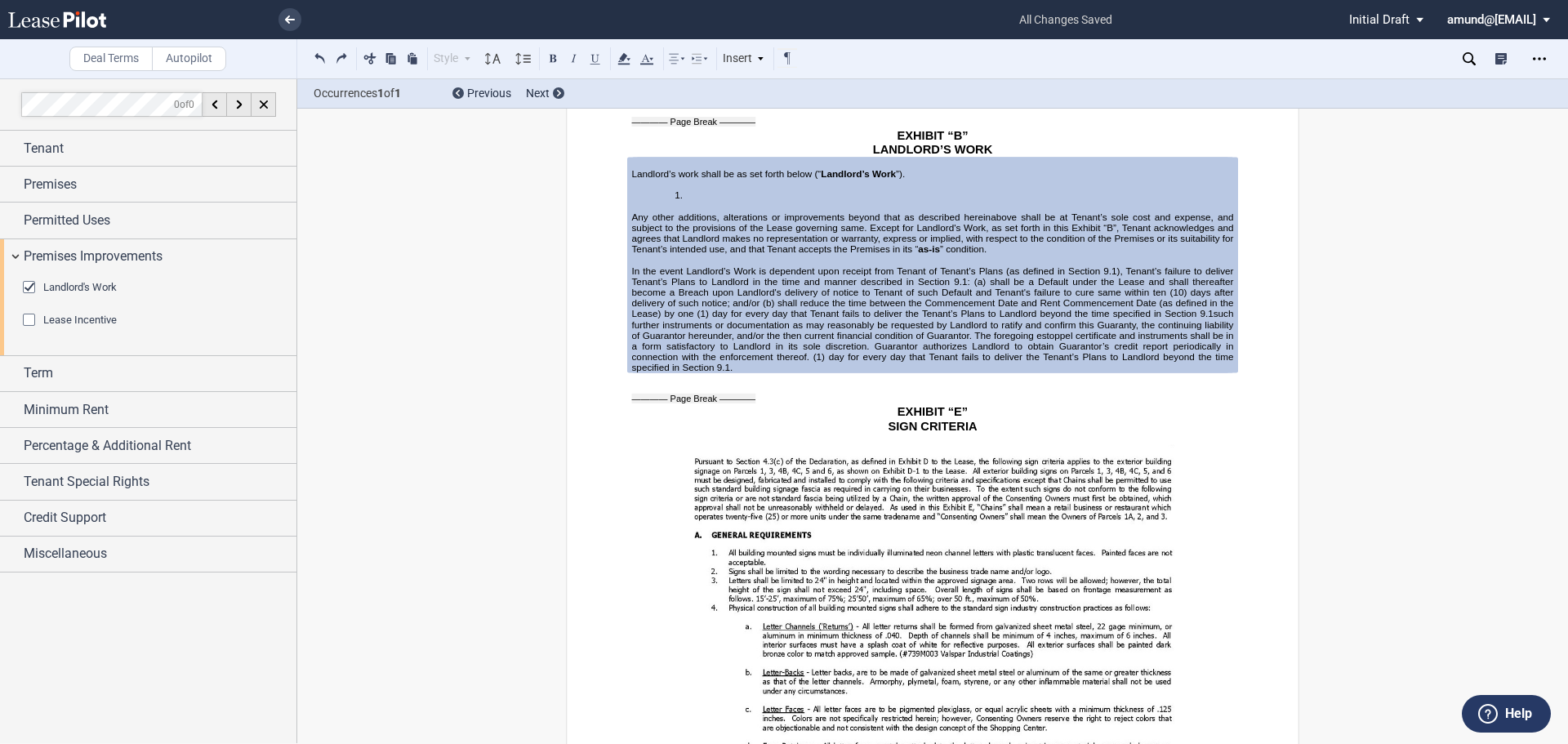 click at bounding box center (31, 289) 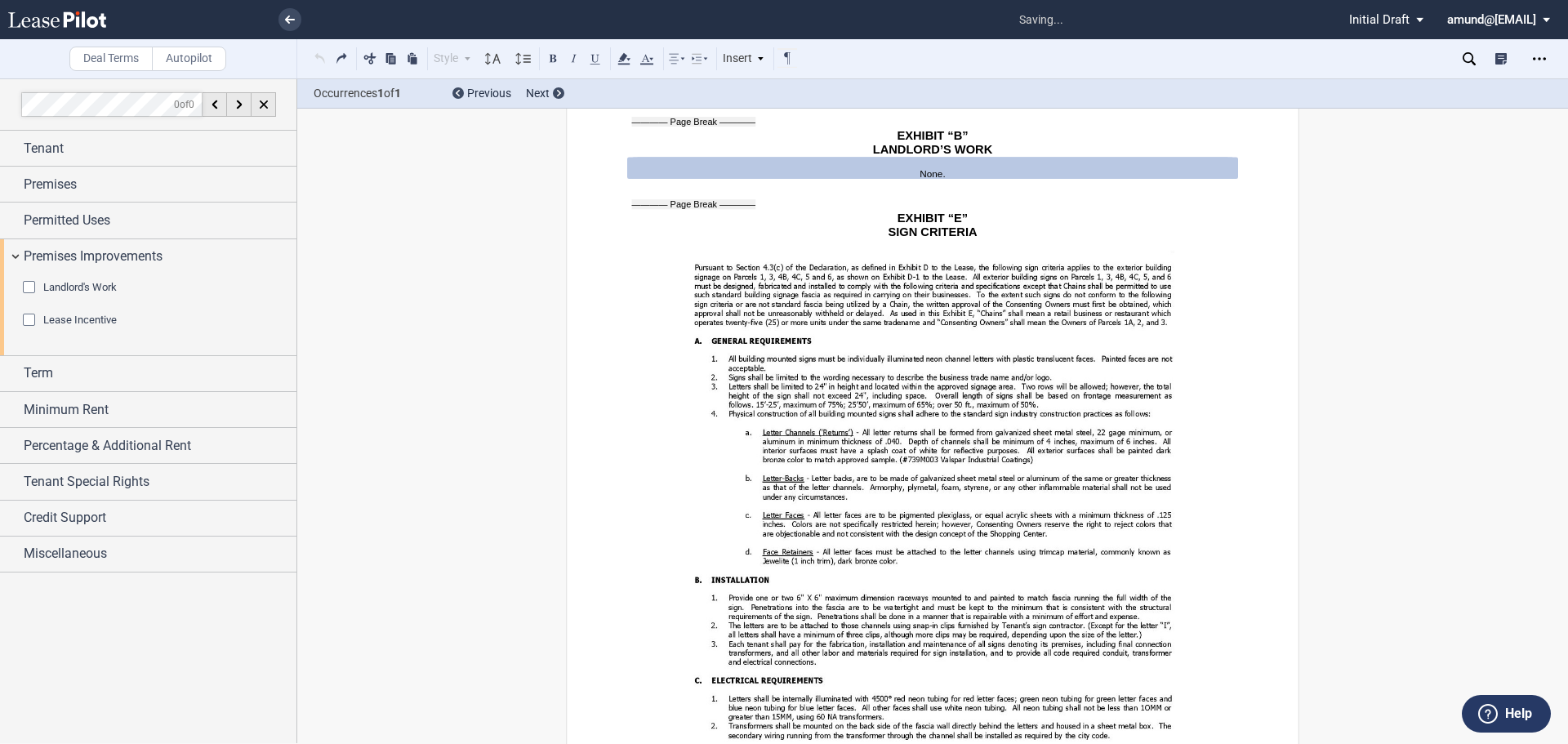 click at bounding box center (933, 638) 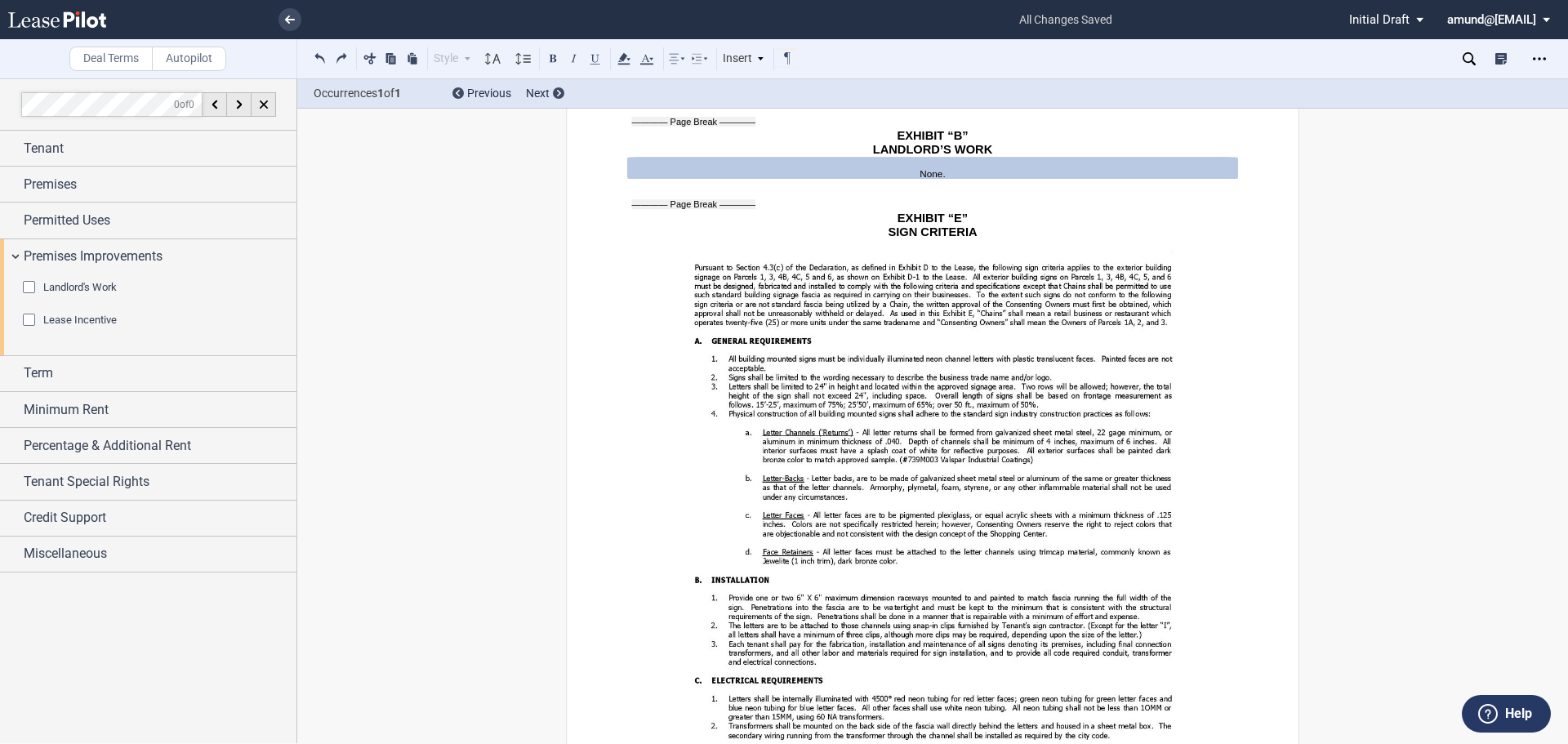 click at bounding box center (31, 289) 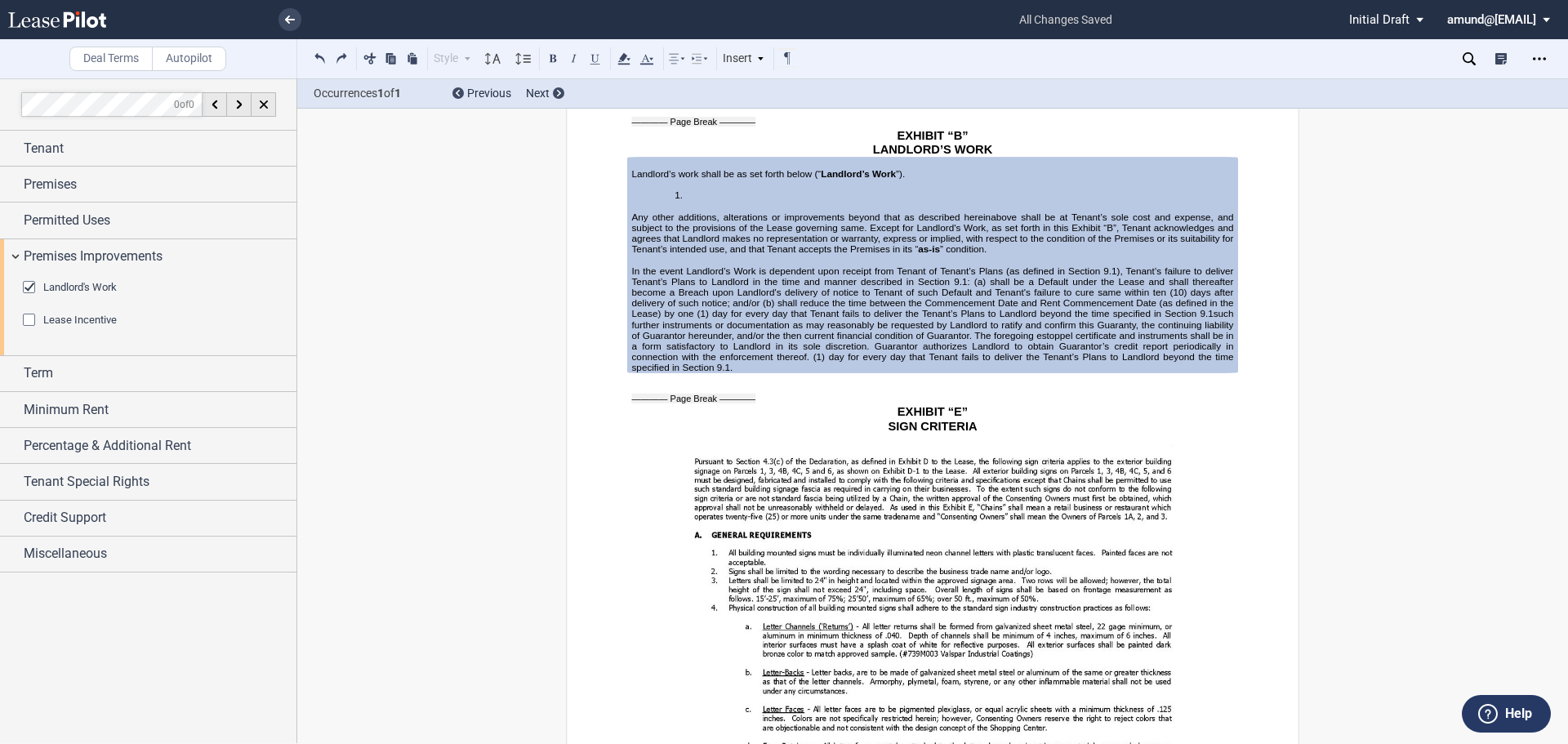 click on "﻿" at bounding box center (933, 205) 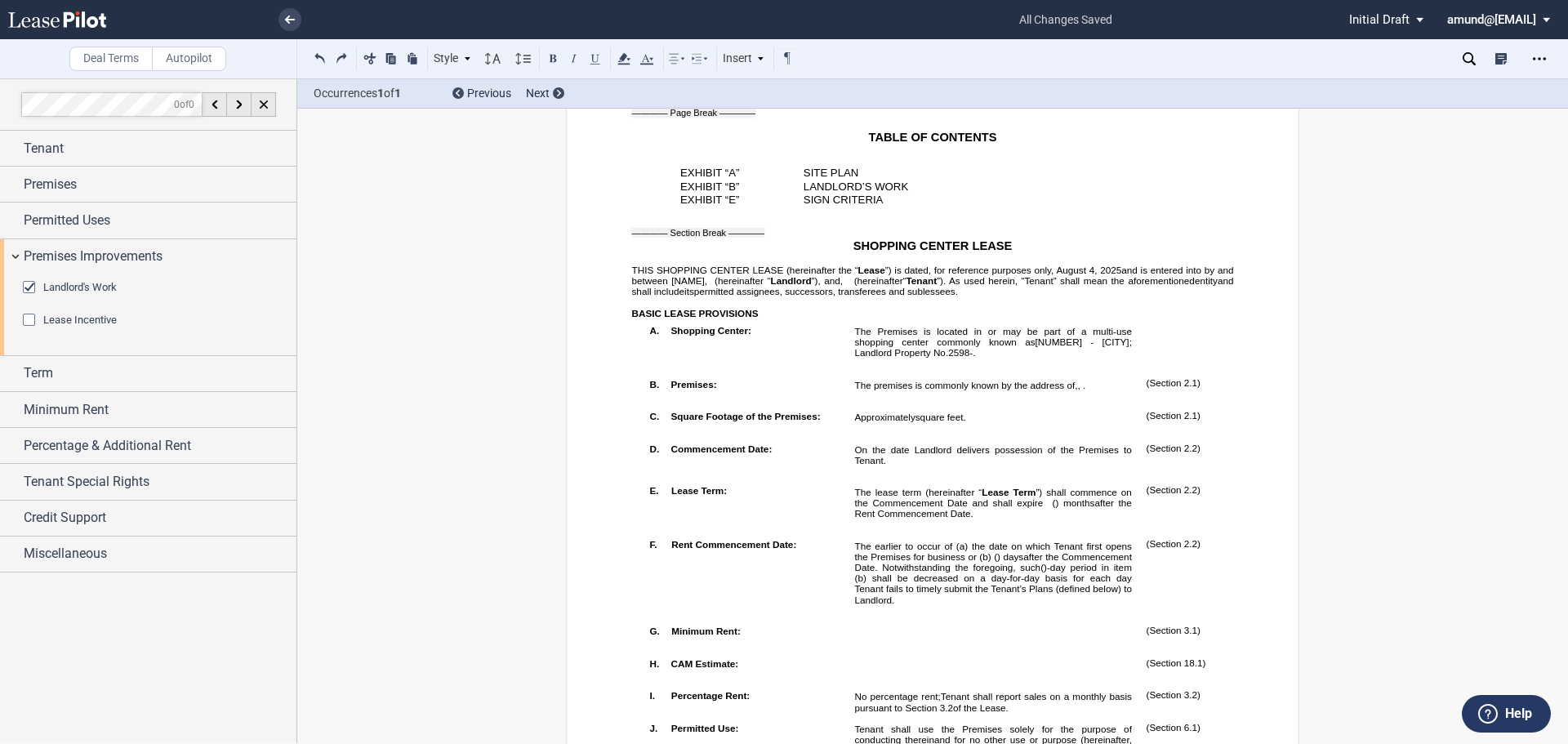 scroll, scrollTop: 21404, scrollLeft: 0, axis: vertical 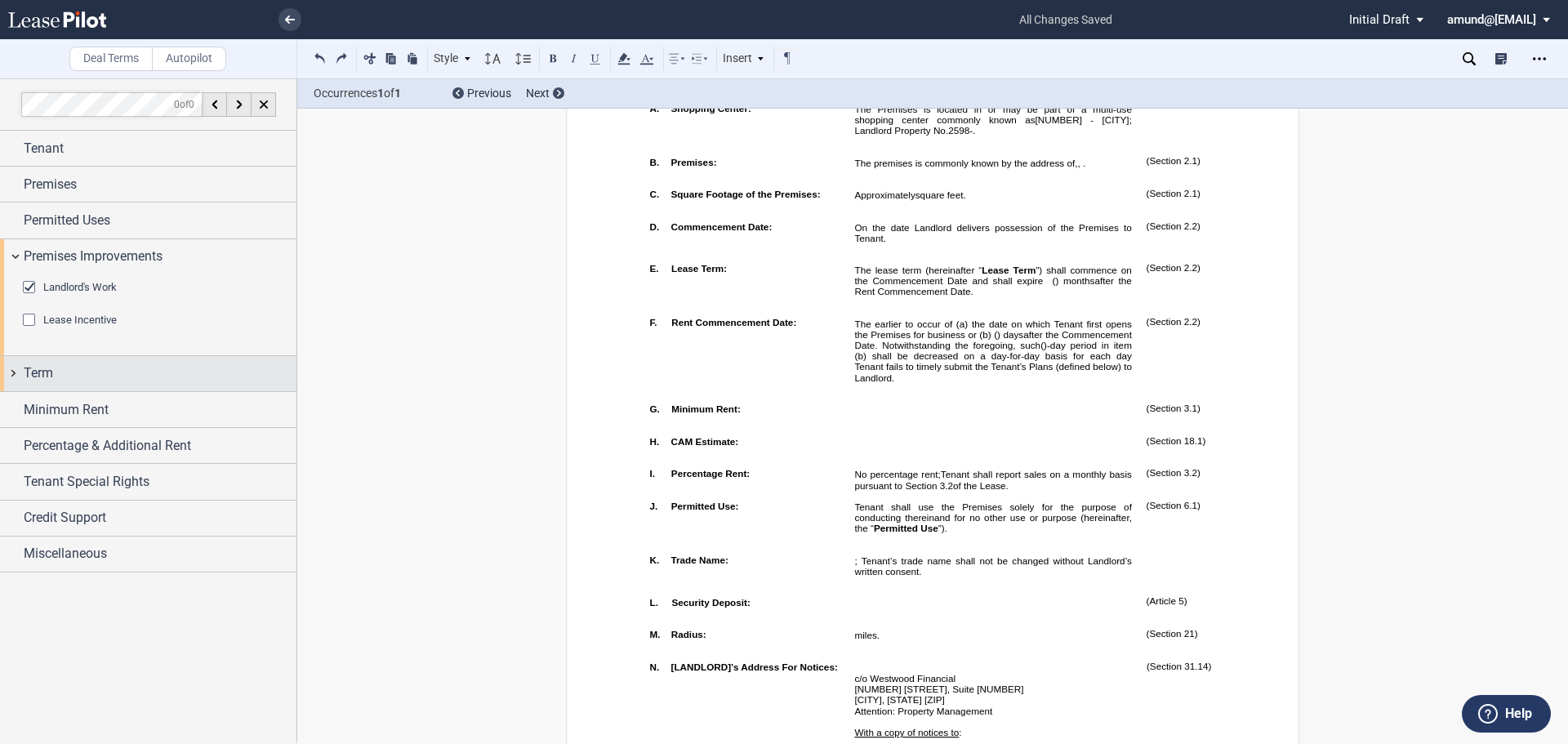 click on "Term" at bounding box center [160, 373] 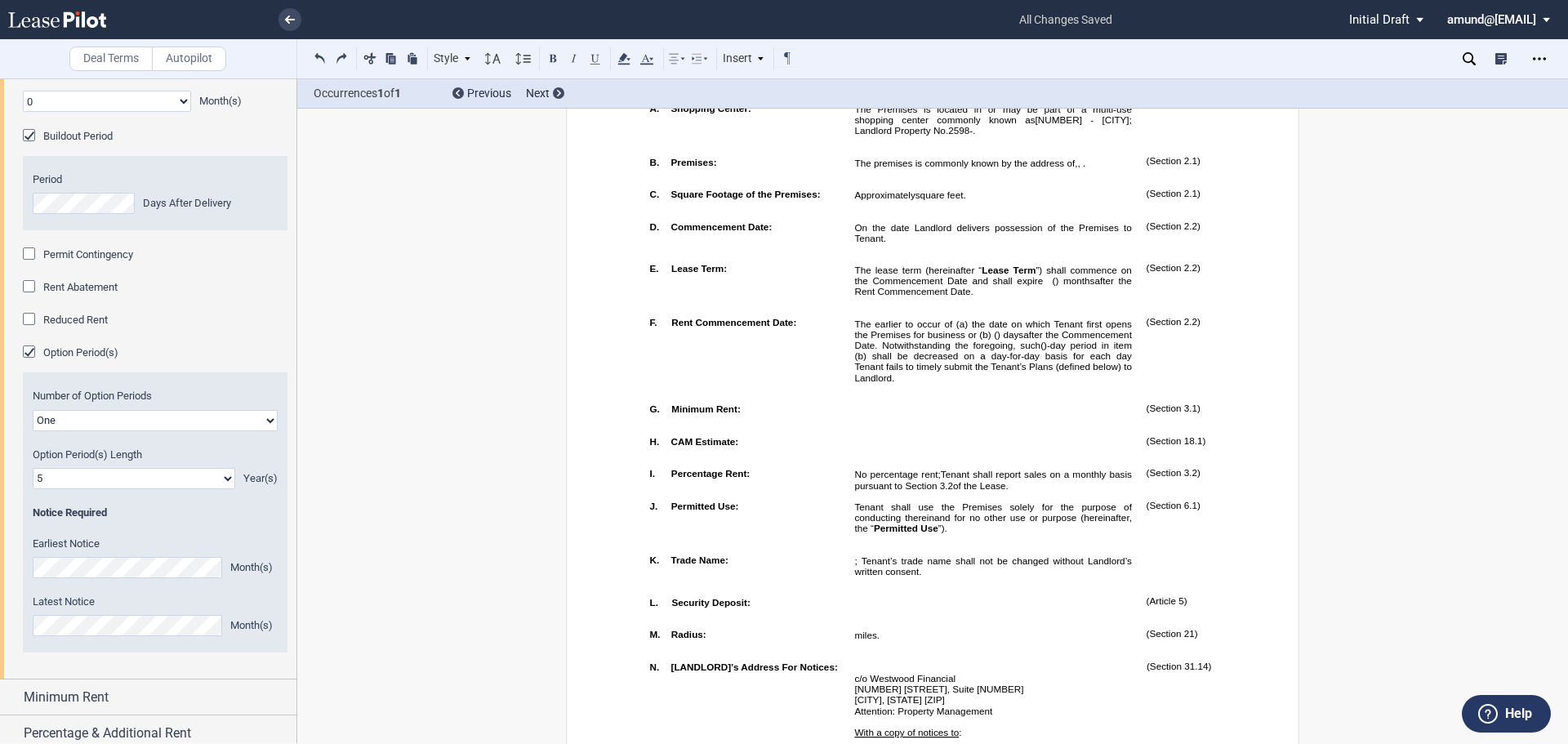 scroll, scrollTop: 382, scrollLeft: 0, axis: vertical 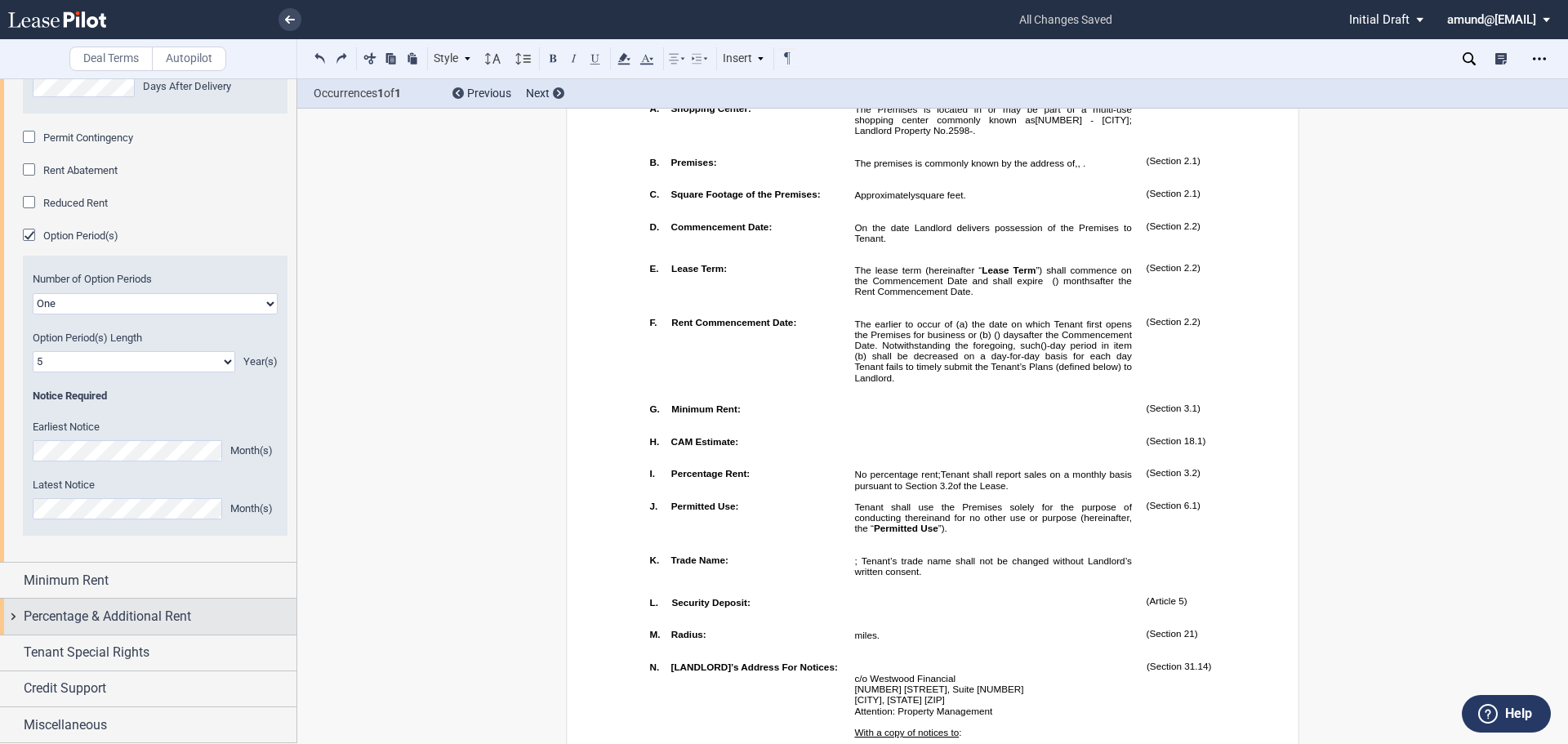 click on "Percentage & Additional Rent" at bounding box center [107, 617] 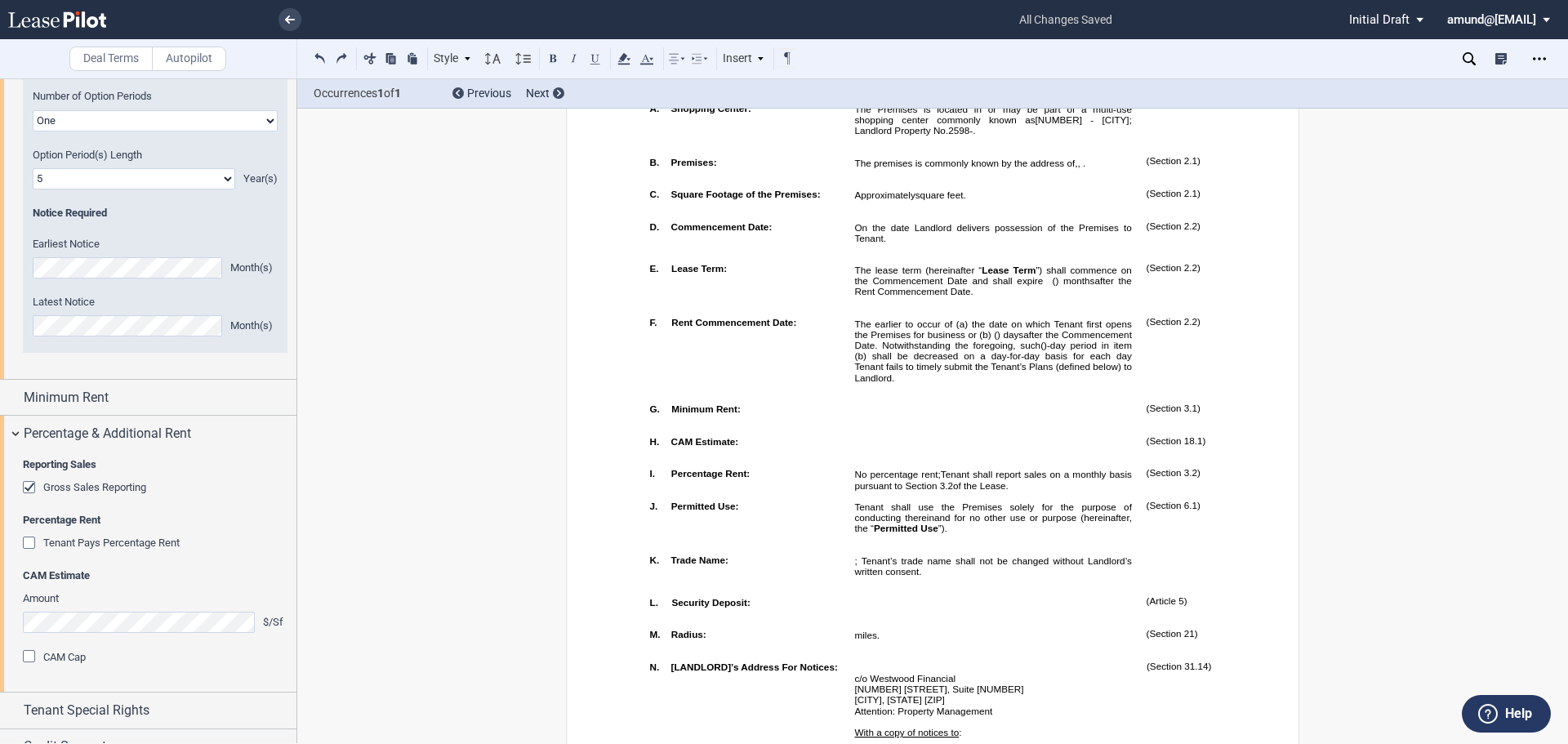 scroll, scrollTop: 668, scrollLeft: 0, axis: vertical 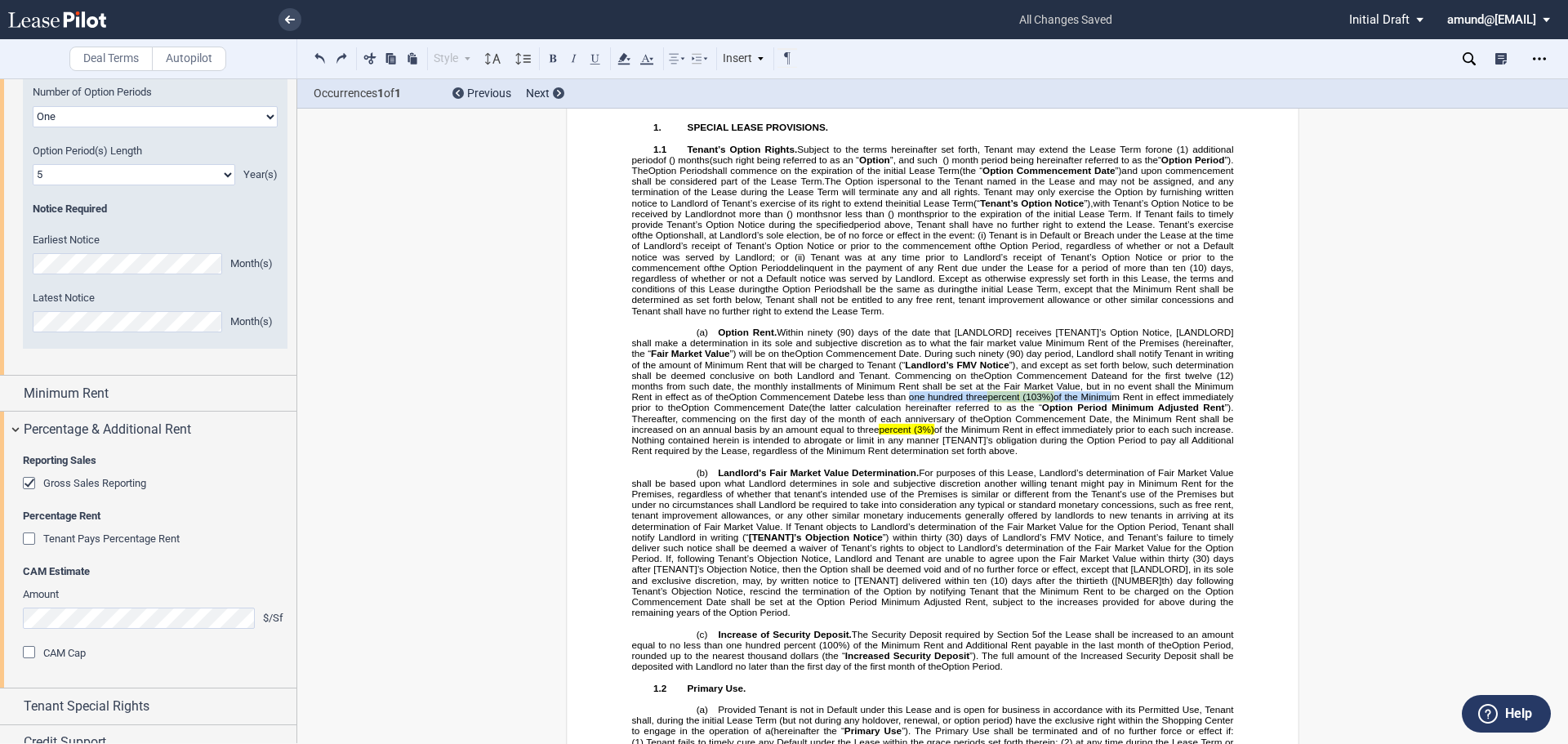 drag, startPoint x: 969, startPoint y: 414, endPoint x: 1081, endPoint y: 413, distance: 112.00446 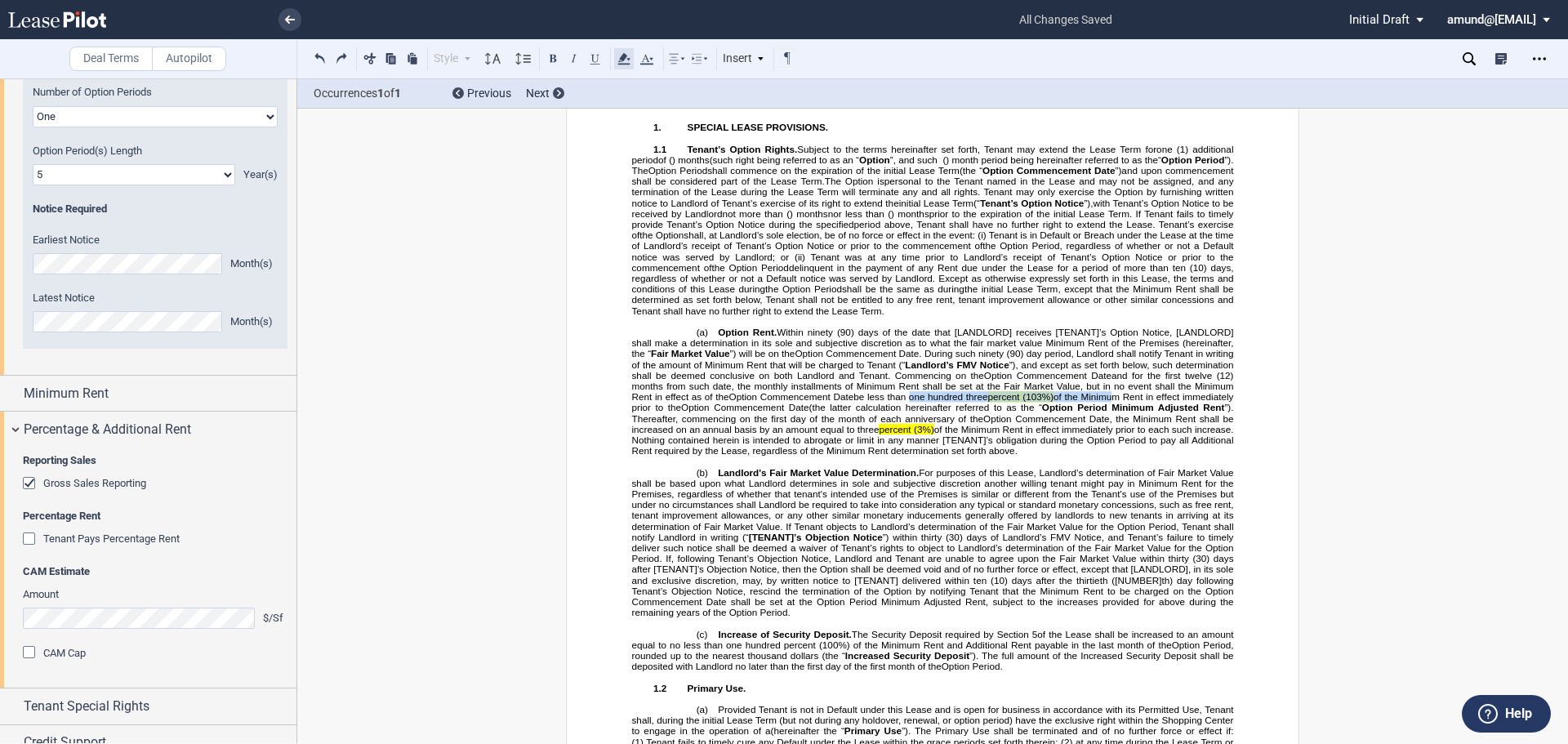 click 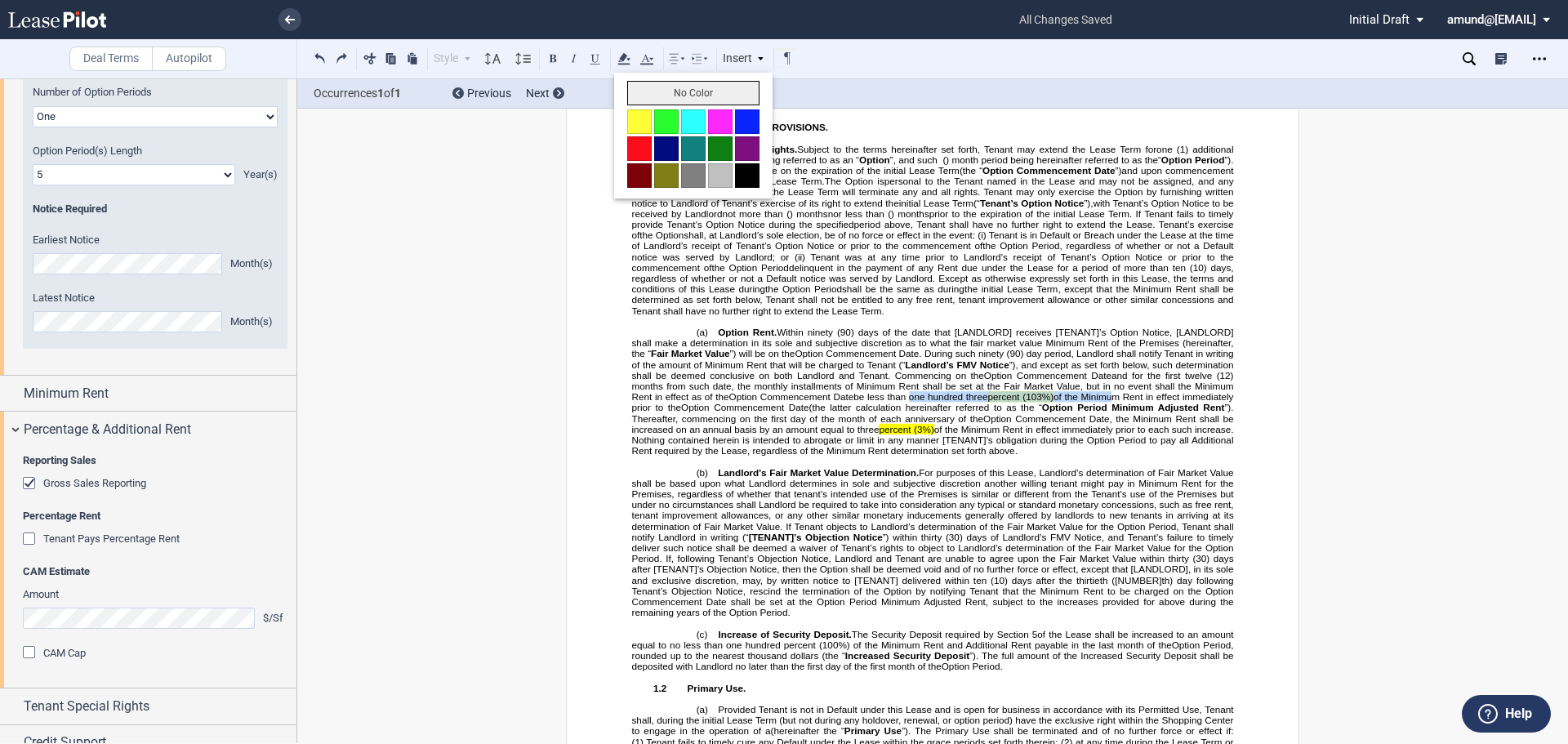 click on "No Color" at bounding box center [693, 93] 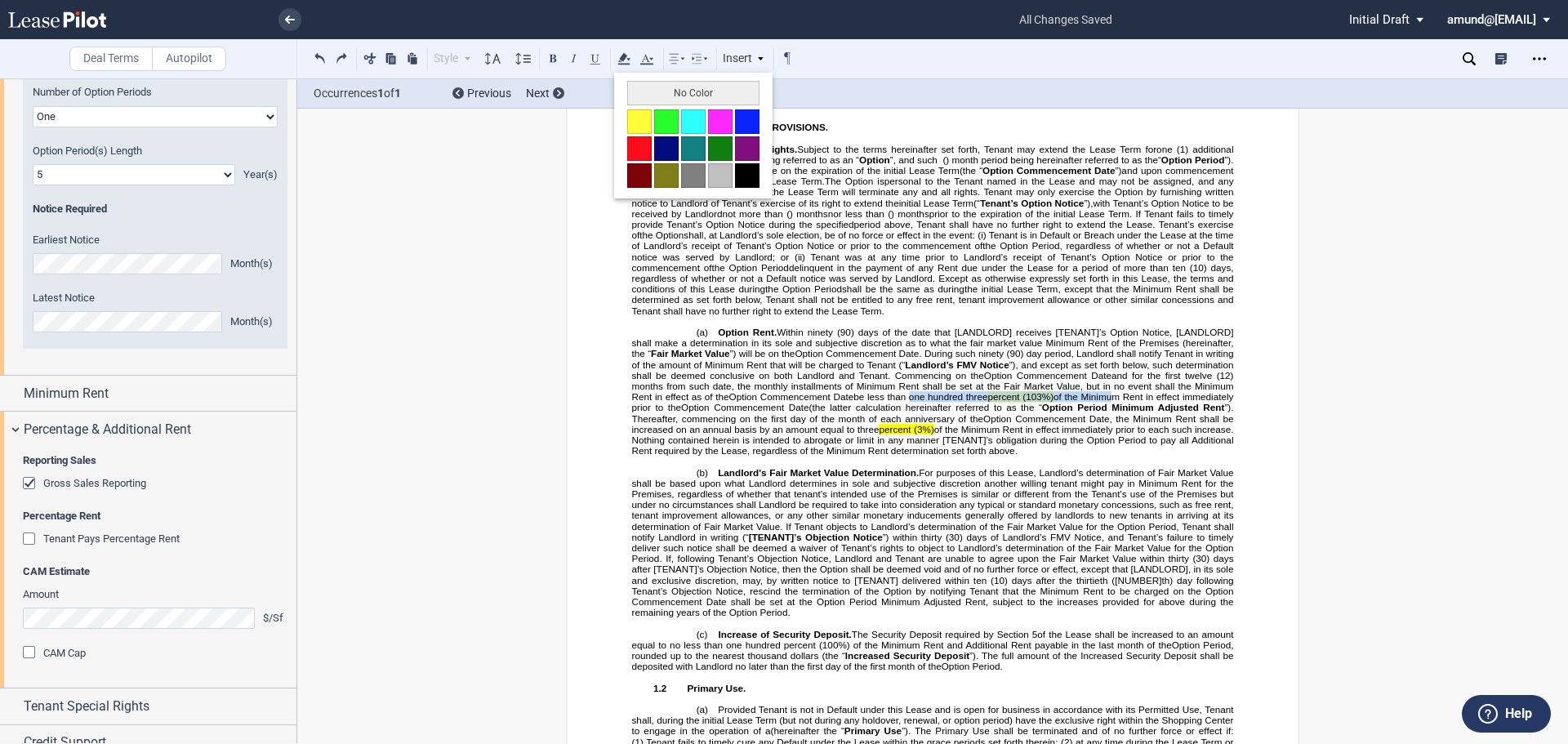 type 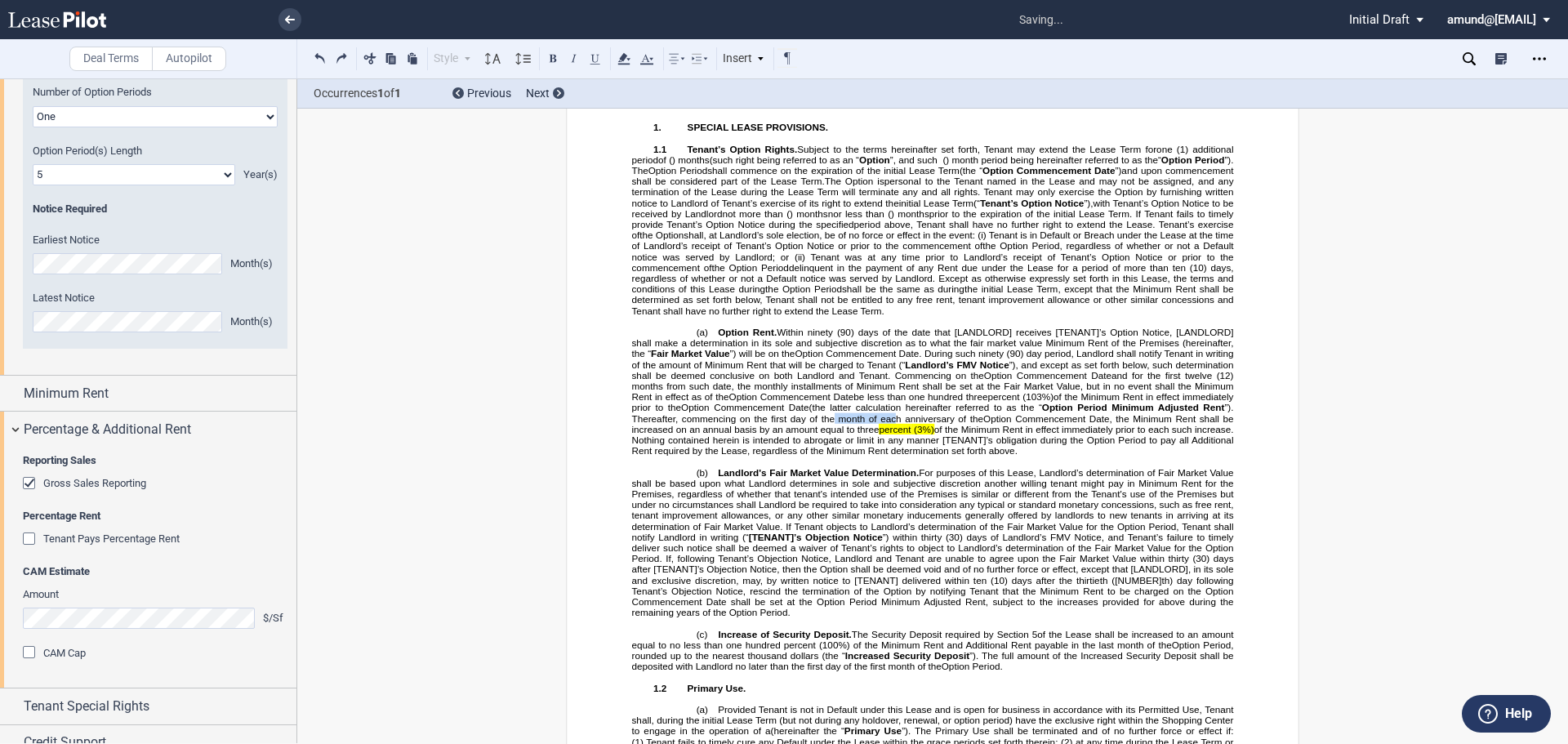 drag, startPoint x: 848, startPoint y: 439, endPoint x: 889, endPoint y: 437, distance: 41.0488 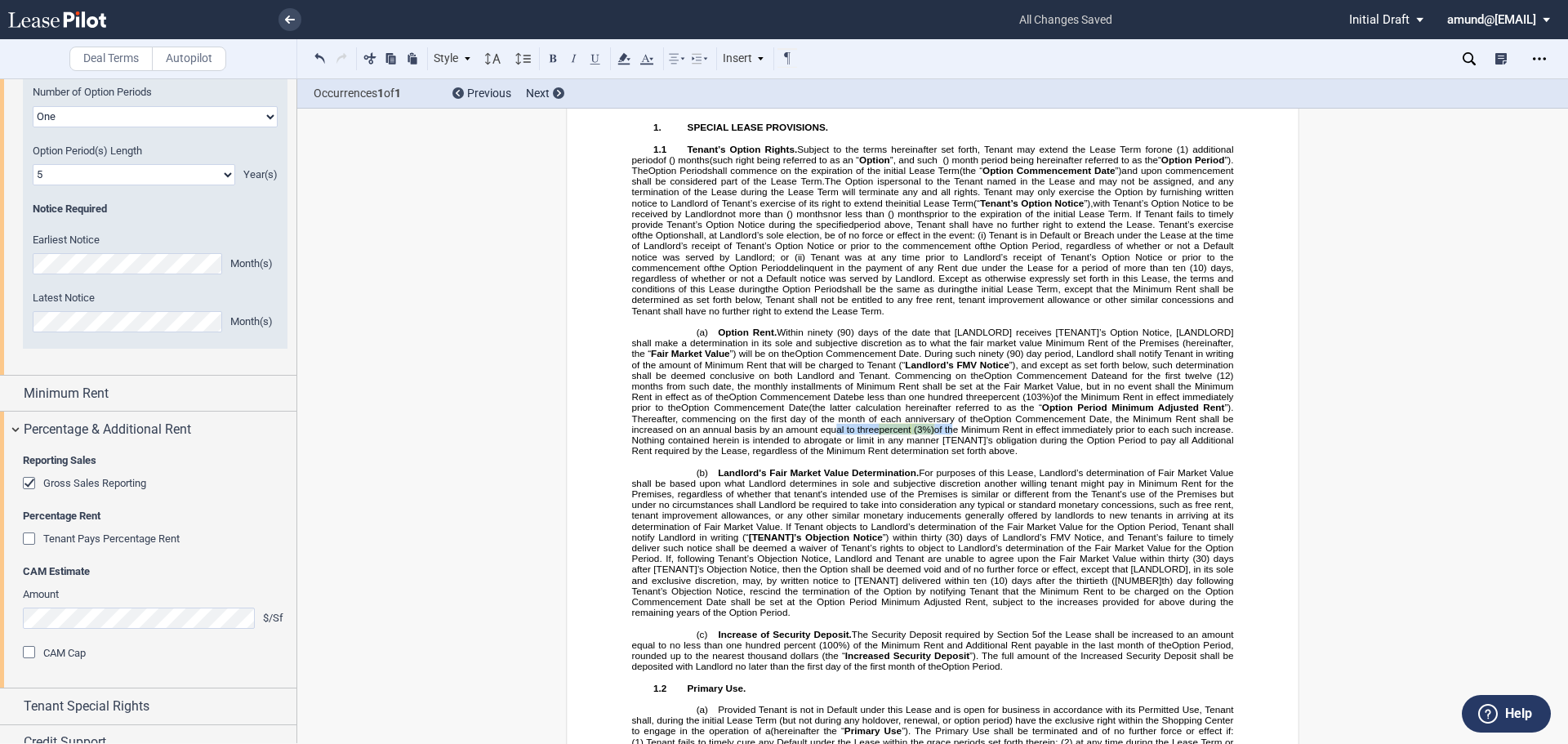 drag, startPoint x: 840, startPoint y: 453, endPoint x: 943, endPoint y: 404, distance: 114.06139 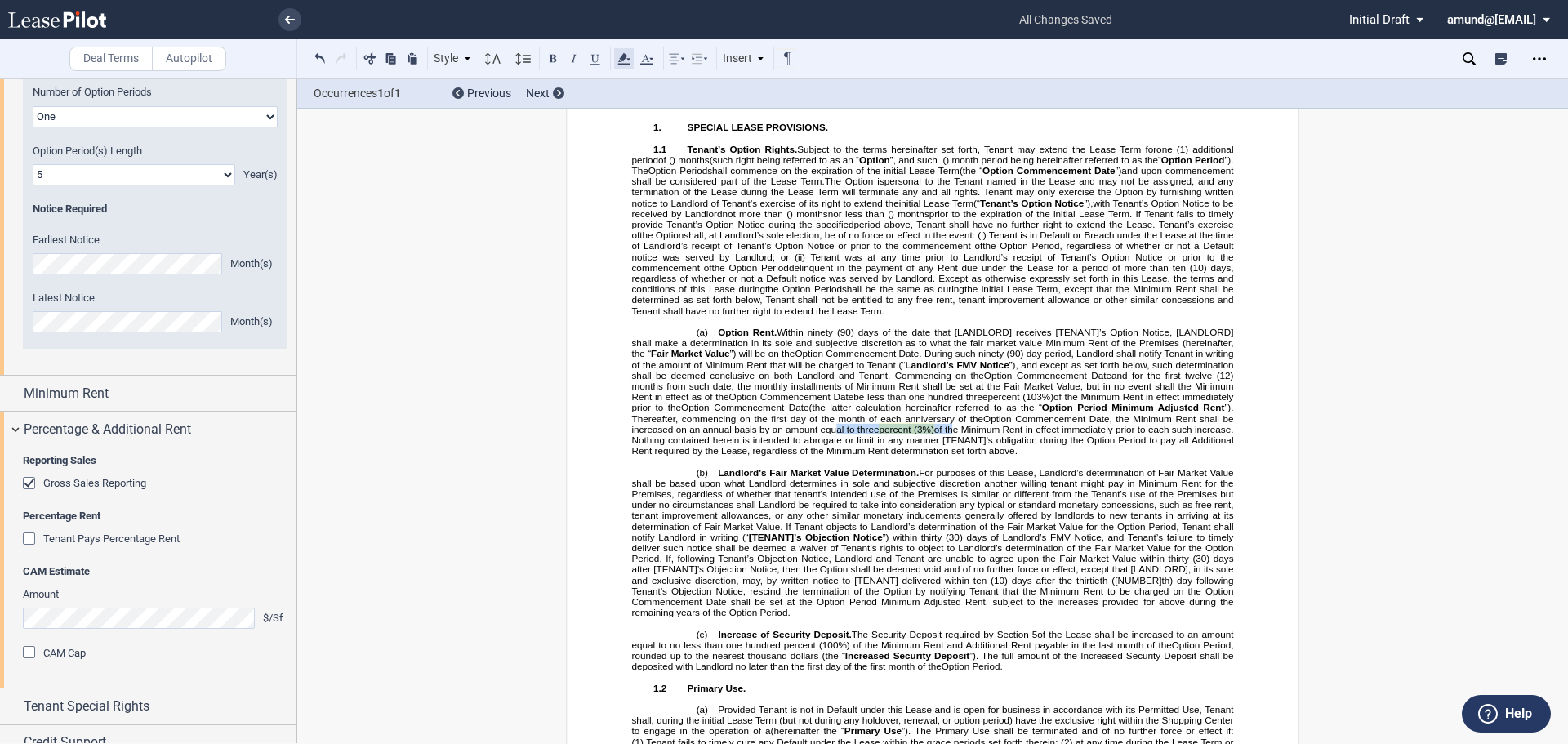 click 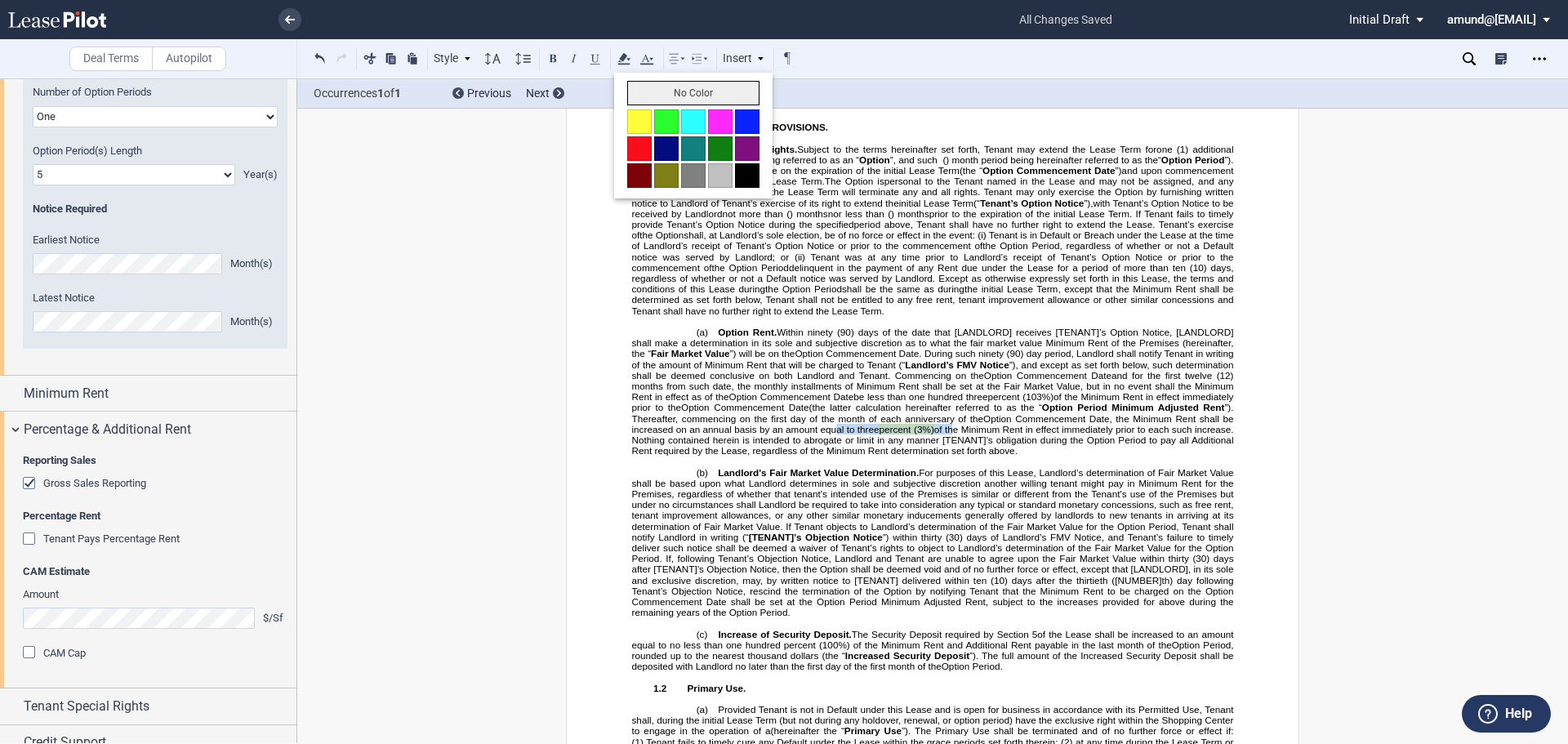 click on "No Color" at bounding box center [693, 93] 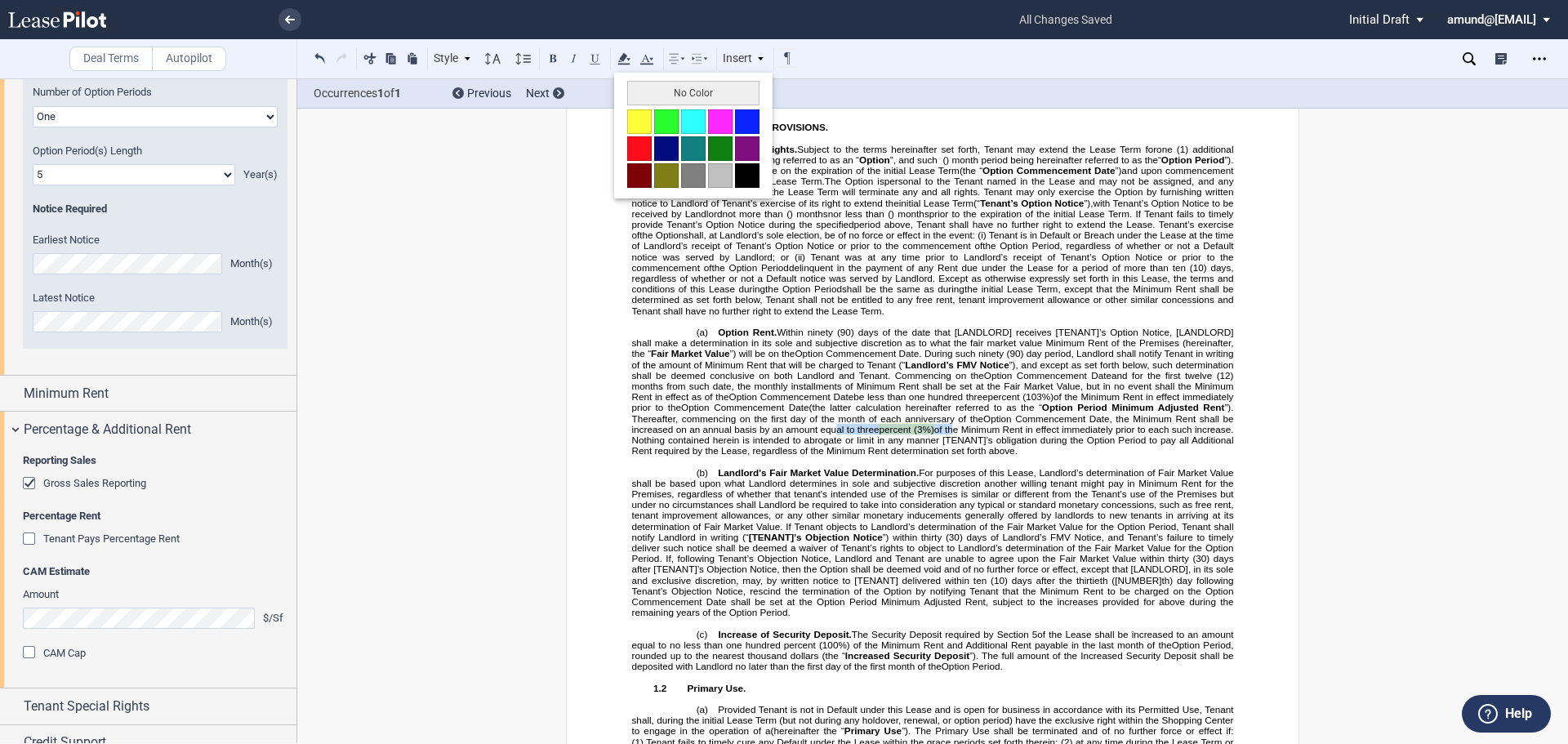 type 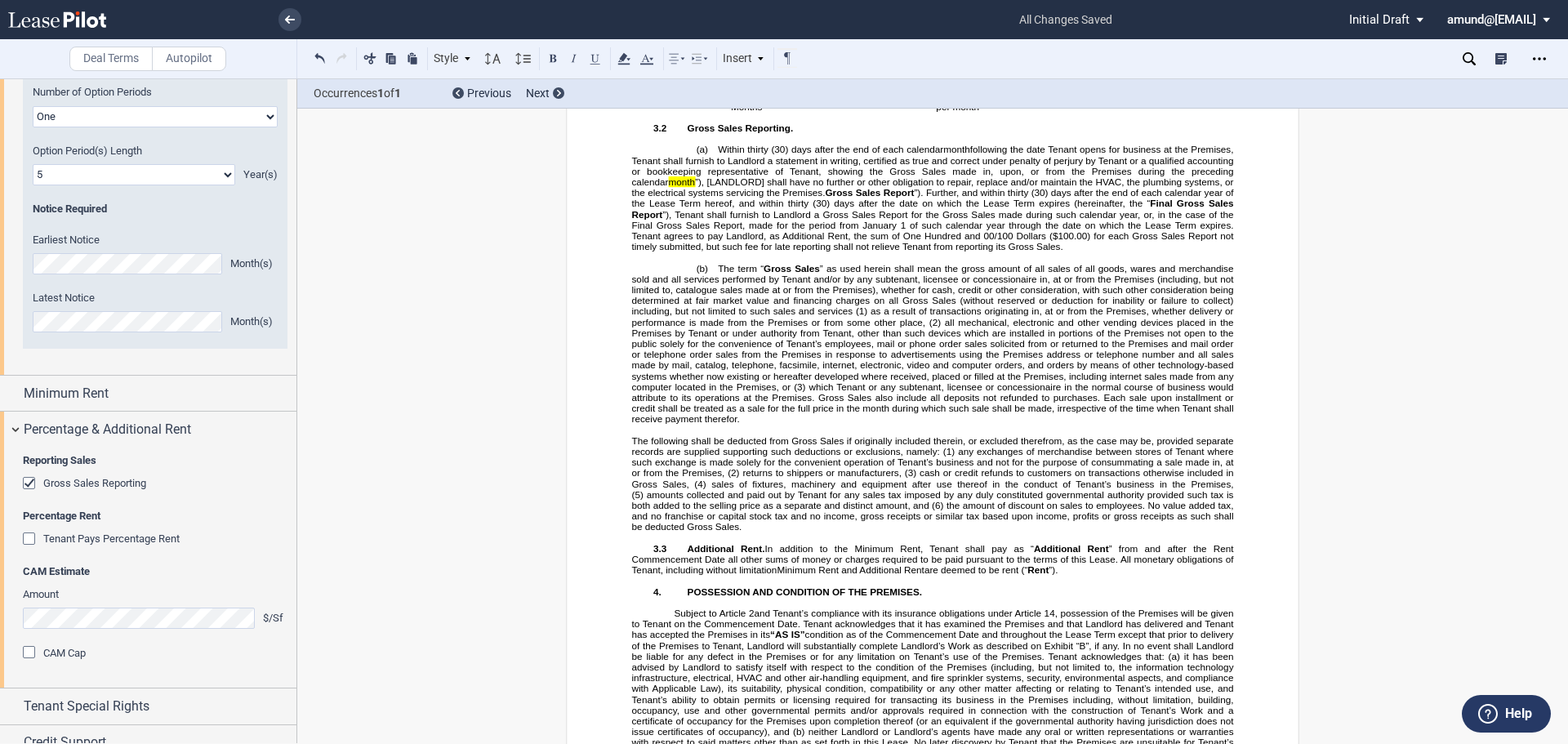 scroll, scrollTop: 3702, scrollLeft: 0, axis: vertical 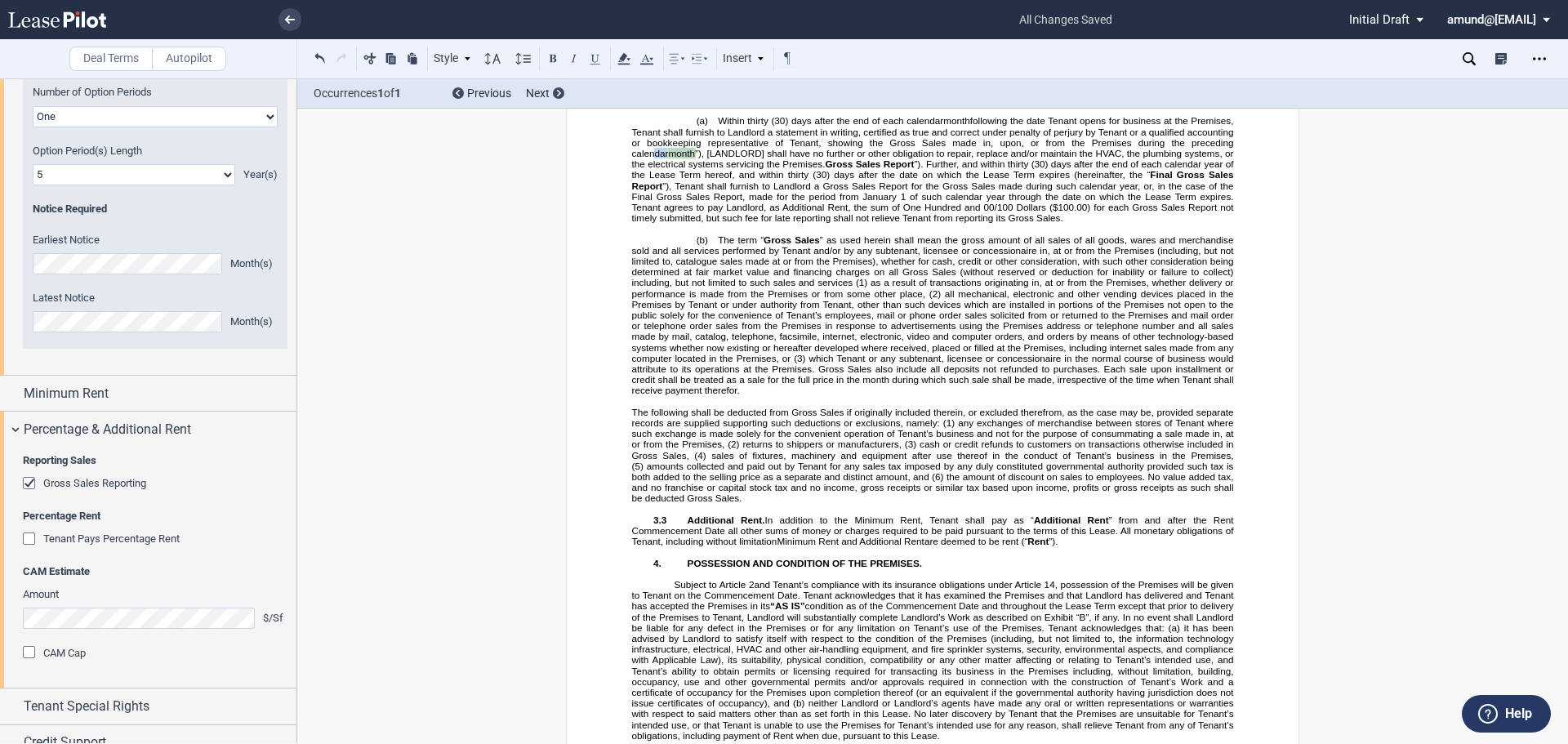 drag, startPoint x: 1182, startPoint y: 154, endPoint x: 1227, endPoint y: 154, distance: 45 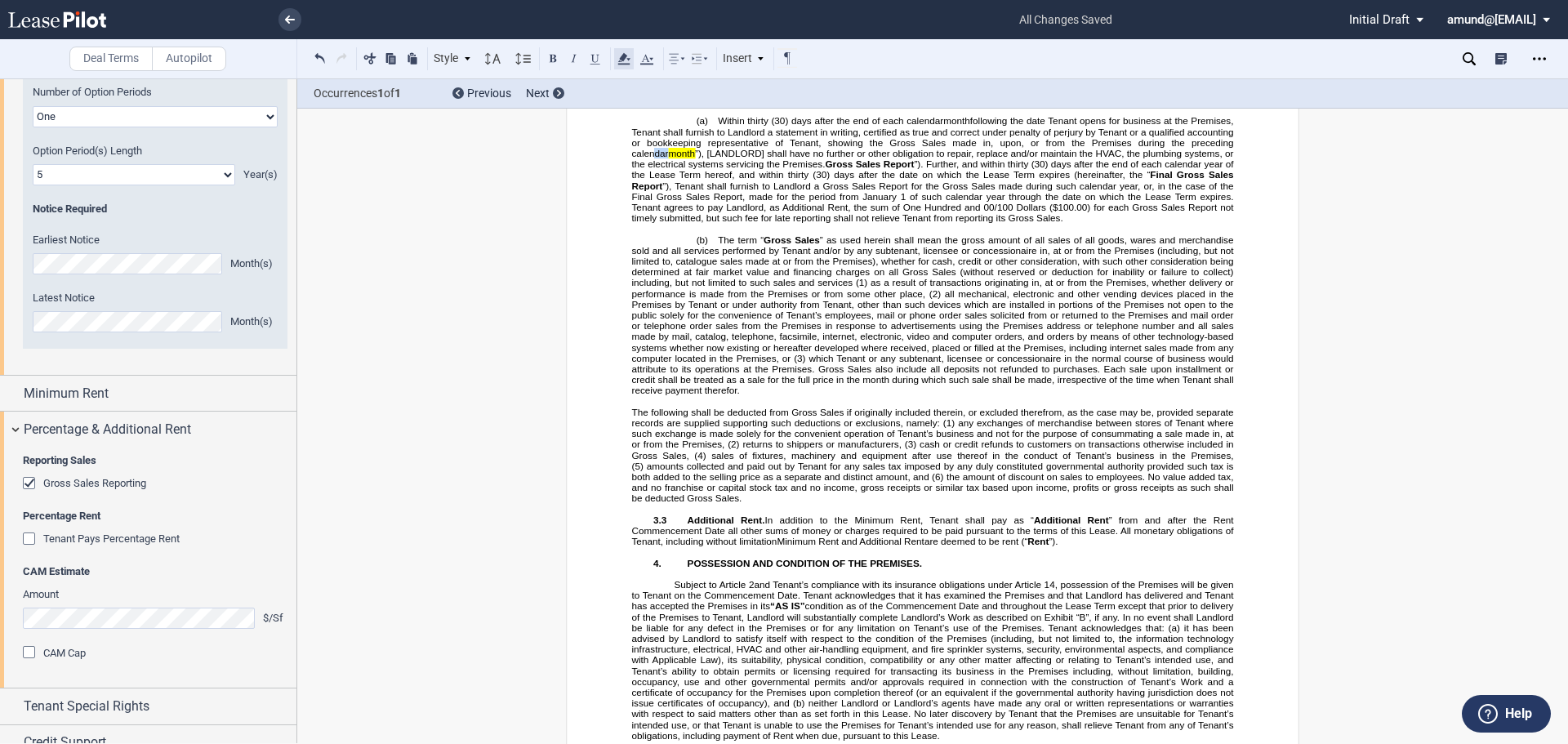 click 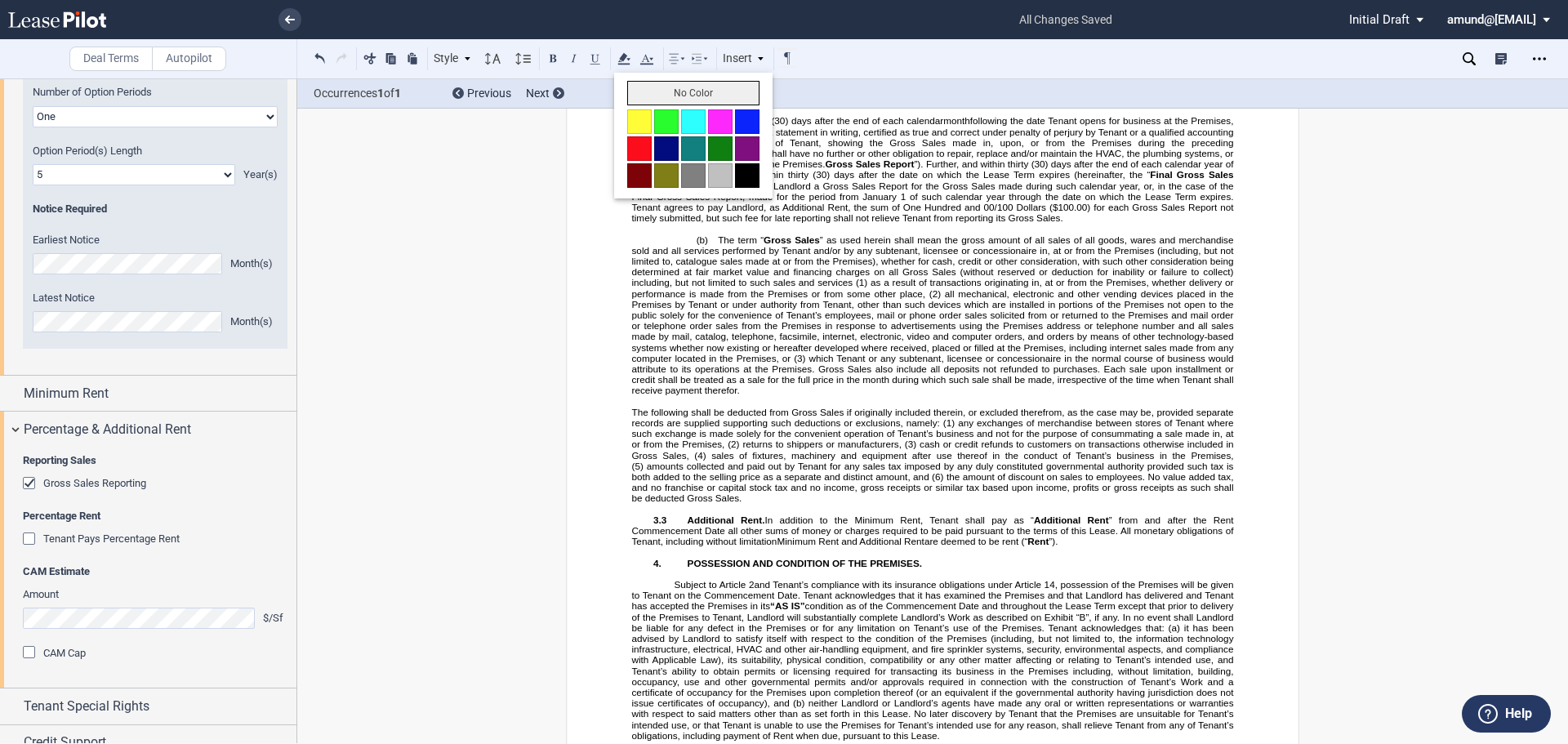 click on "No Color" at bounding box center (693, 93) 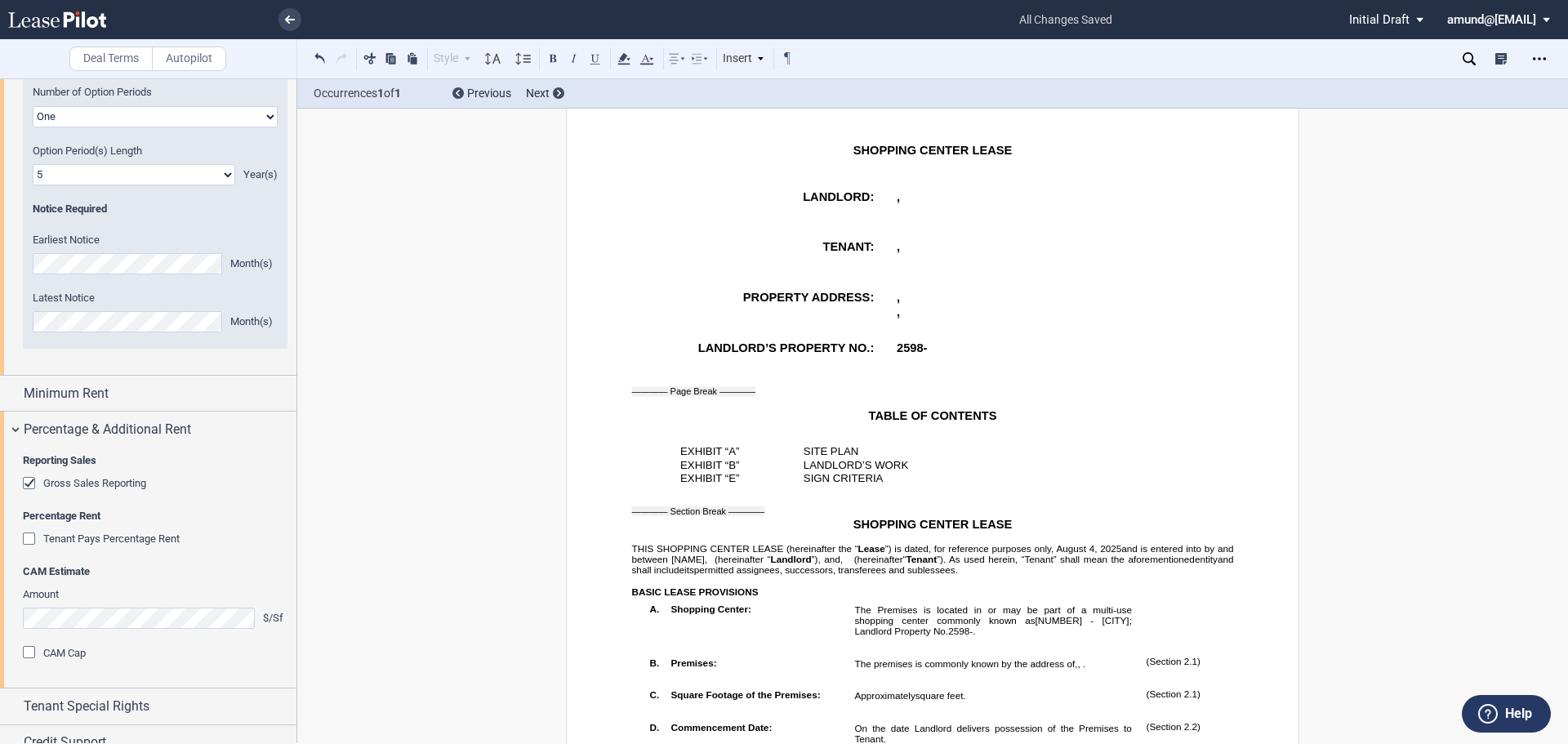 scroll, scrollTop: 0, scrollLeft: 0, axis: both 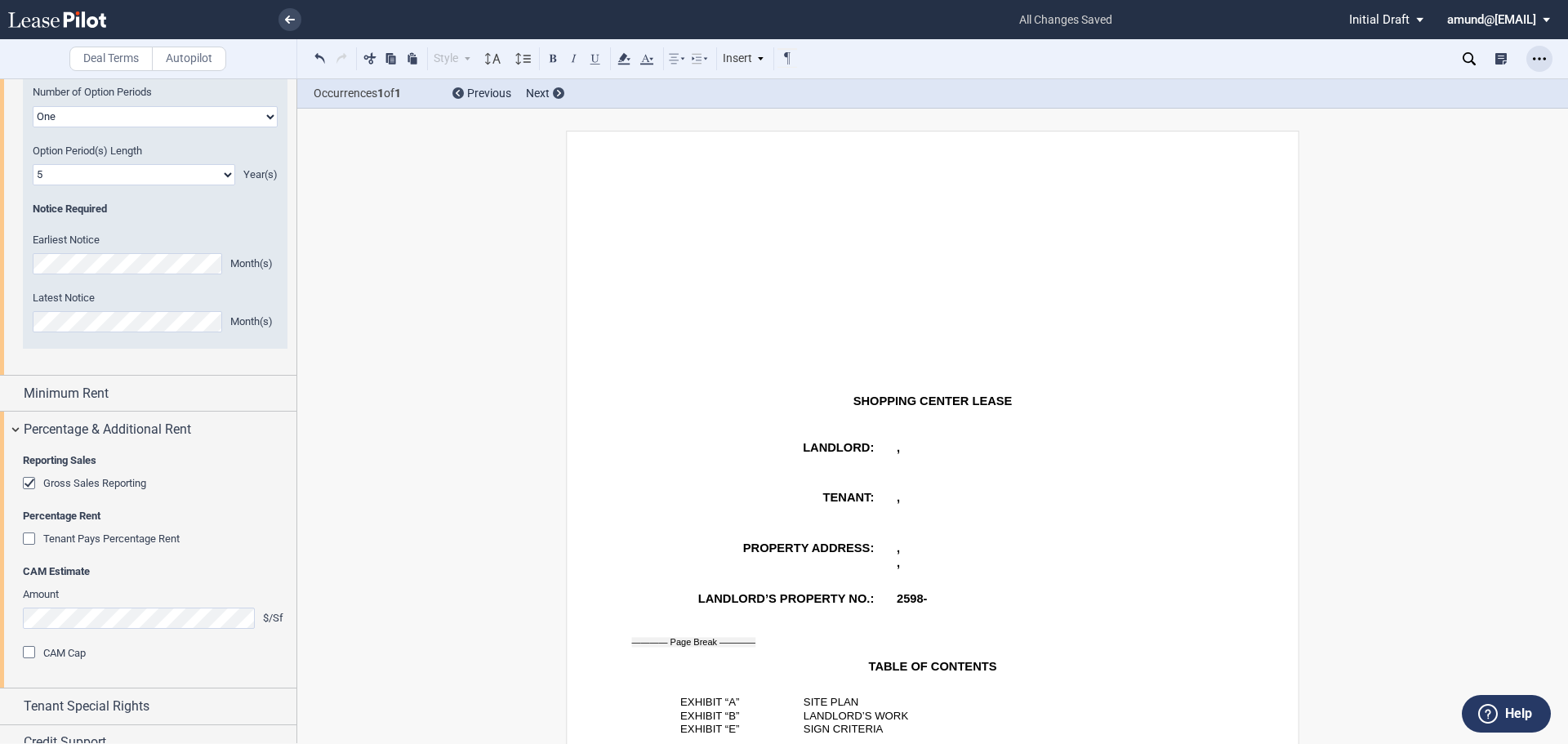 drag, startPoint x: 1559, startPoint y: 51, endPoint x: 1540, endPoint y: 56, distance: 19.64688 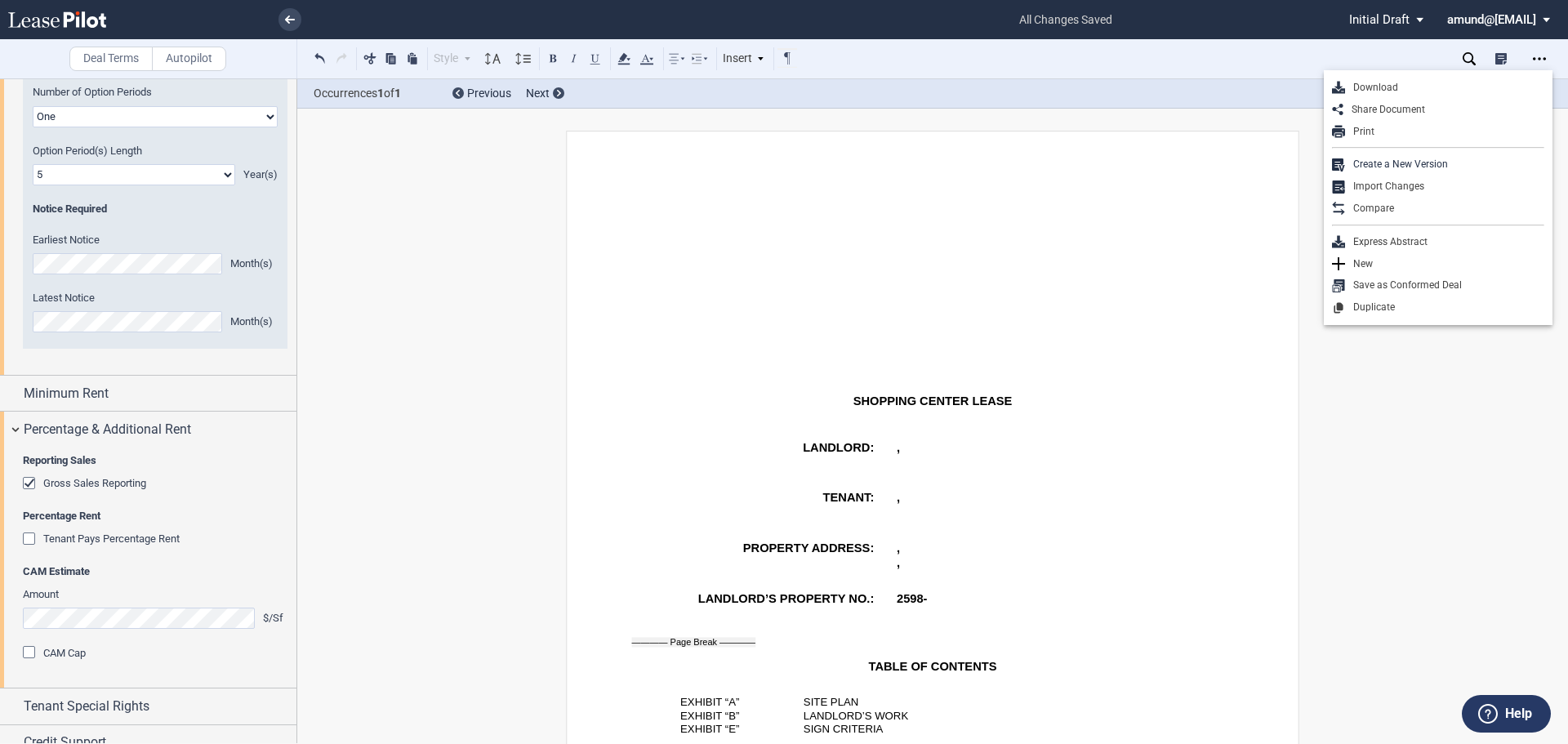 click on "Download" at bounding box center [1445, 87] 